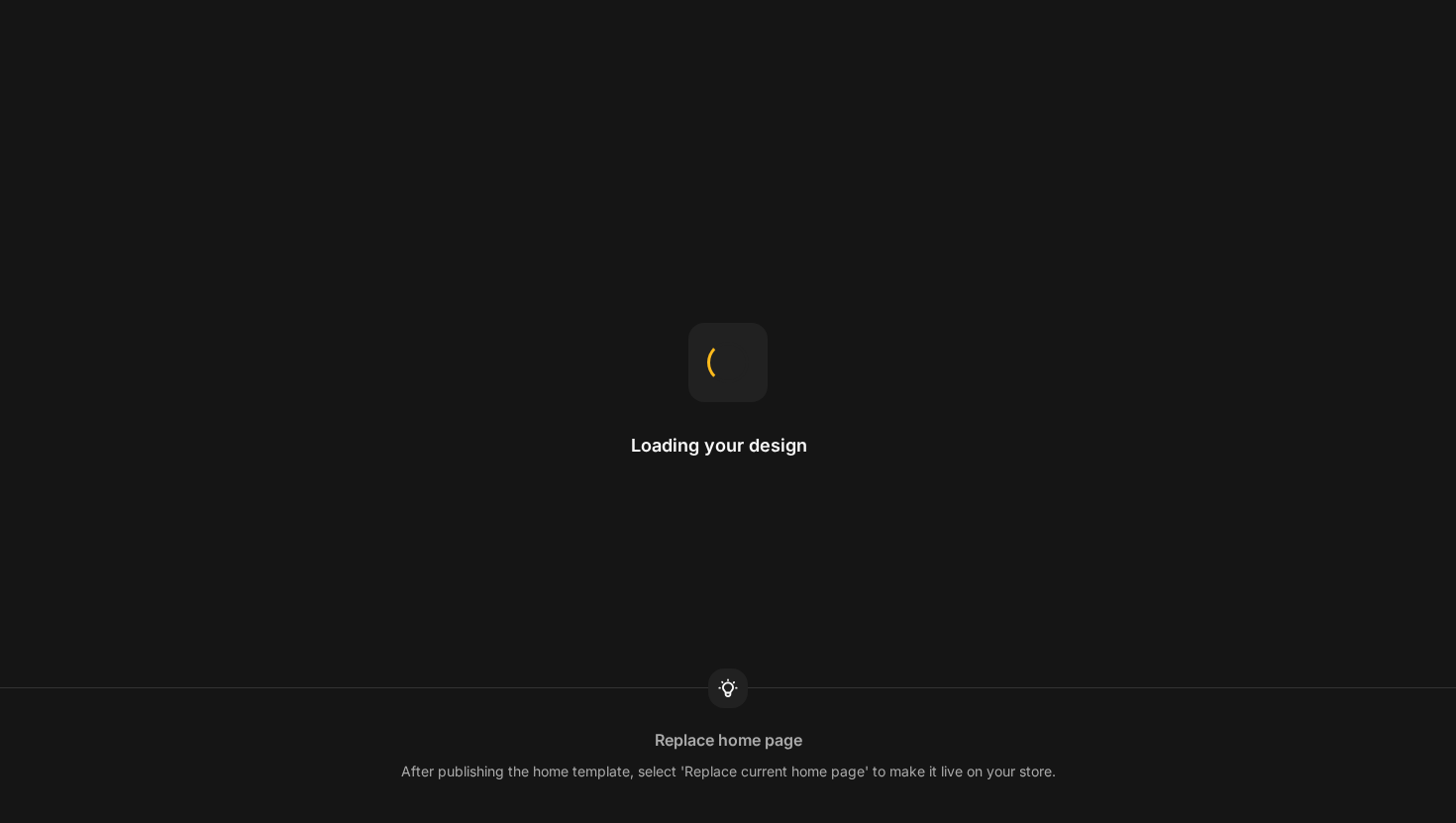 scroll, scrollTop: 0, scrollLeft: 0, axis: both 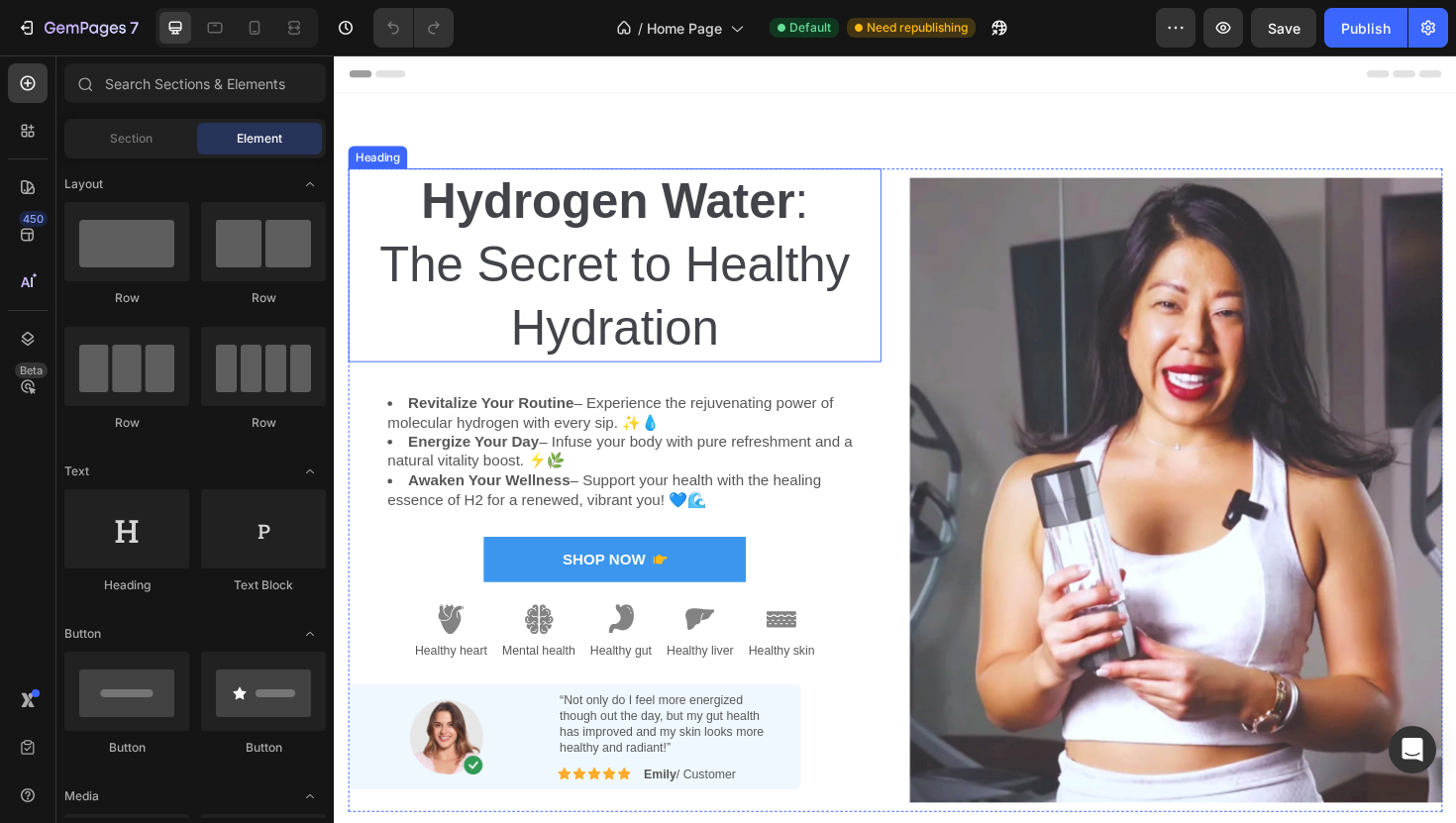 click on "Hydrogen Water" at bounding box center (624, 210) 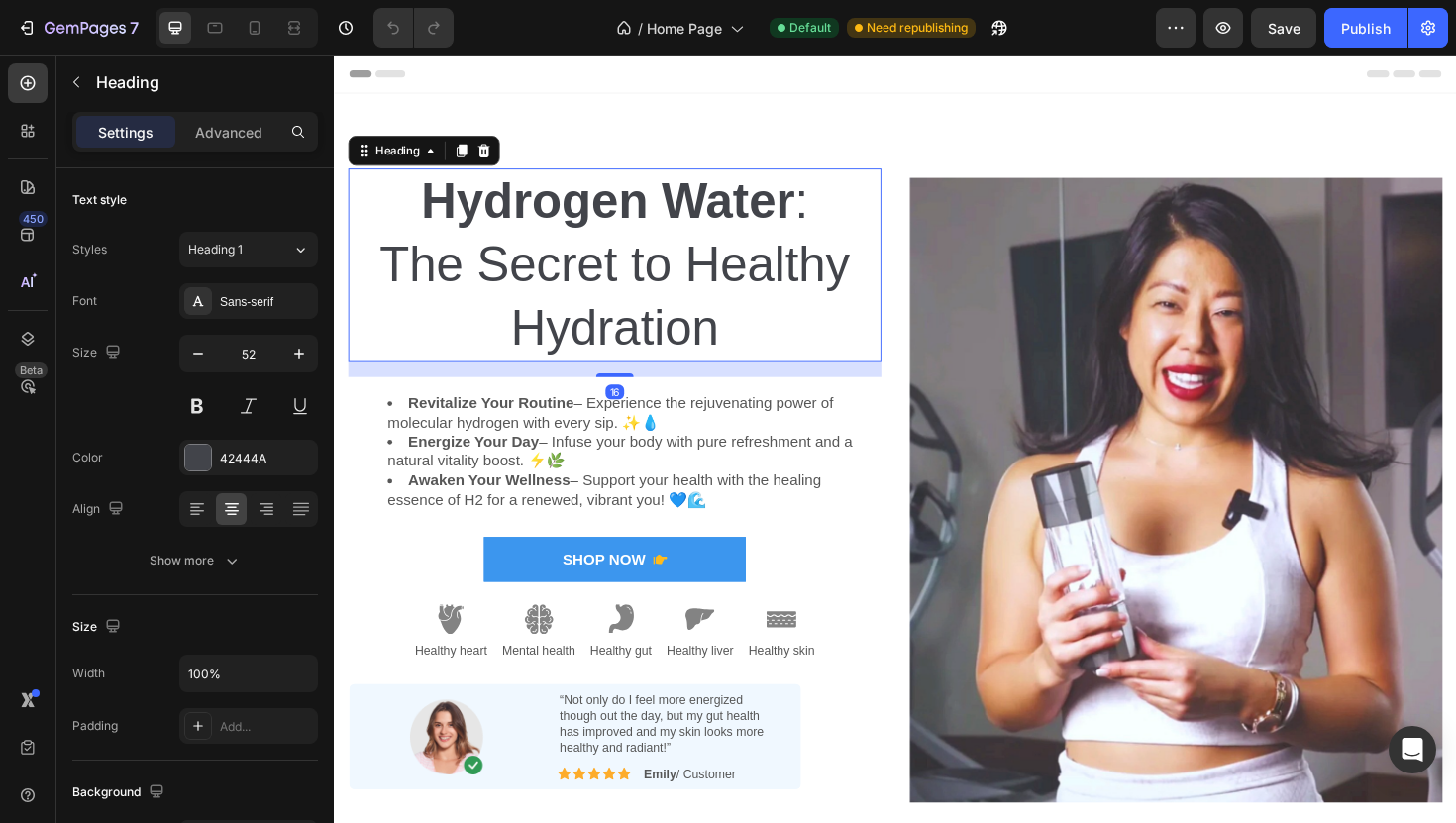 click on "Settings Advanced" at bounding box center [195, 132] 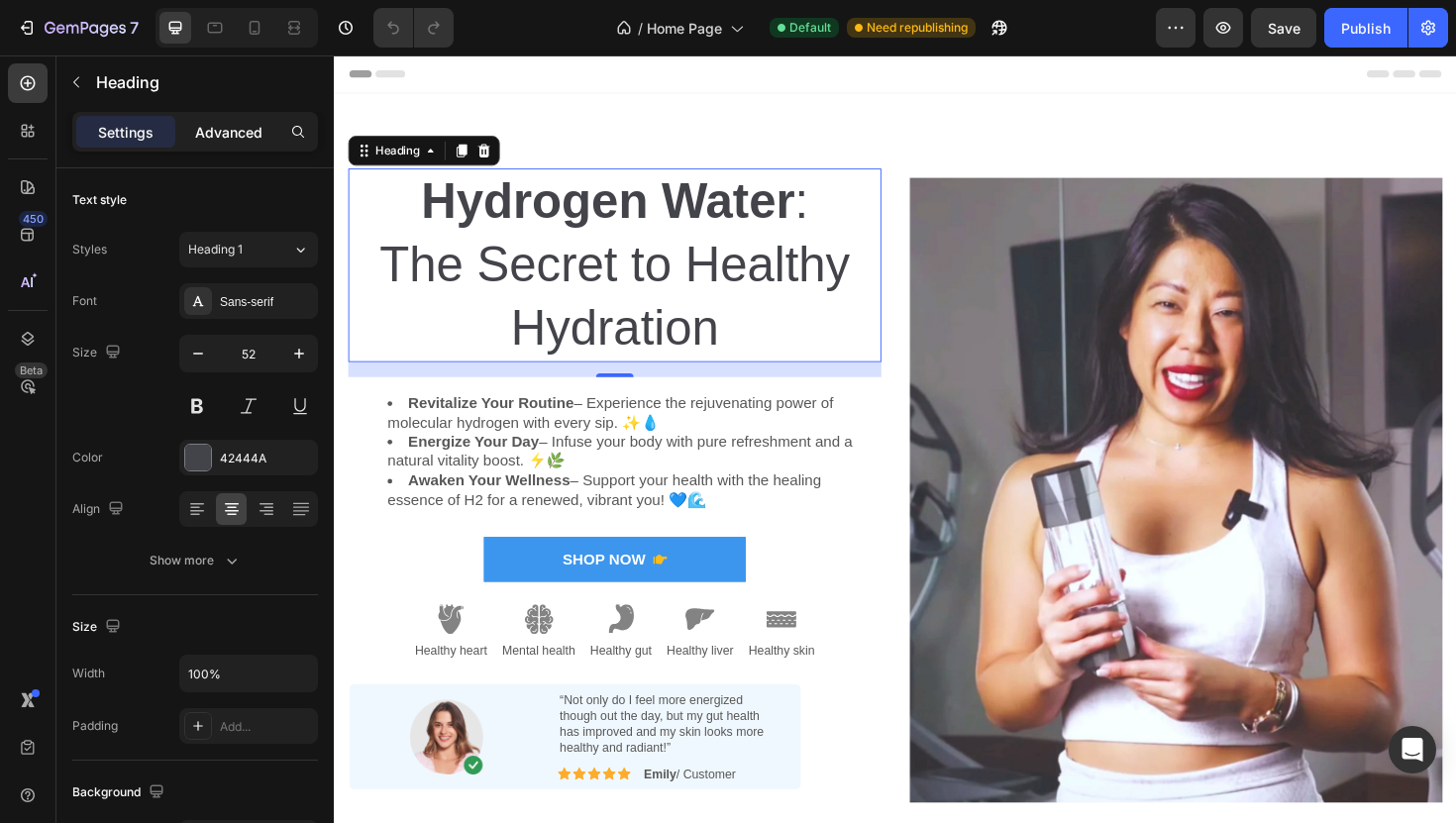 drag, startPoint x: 233, startPoint y: 125, endPoint x: 208, endPoint y: 126, distance: 25.019992 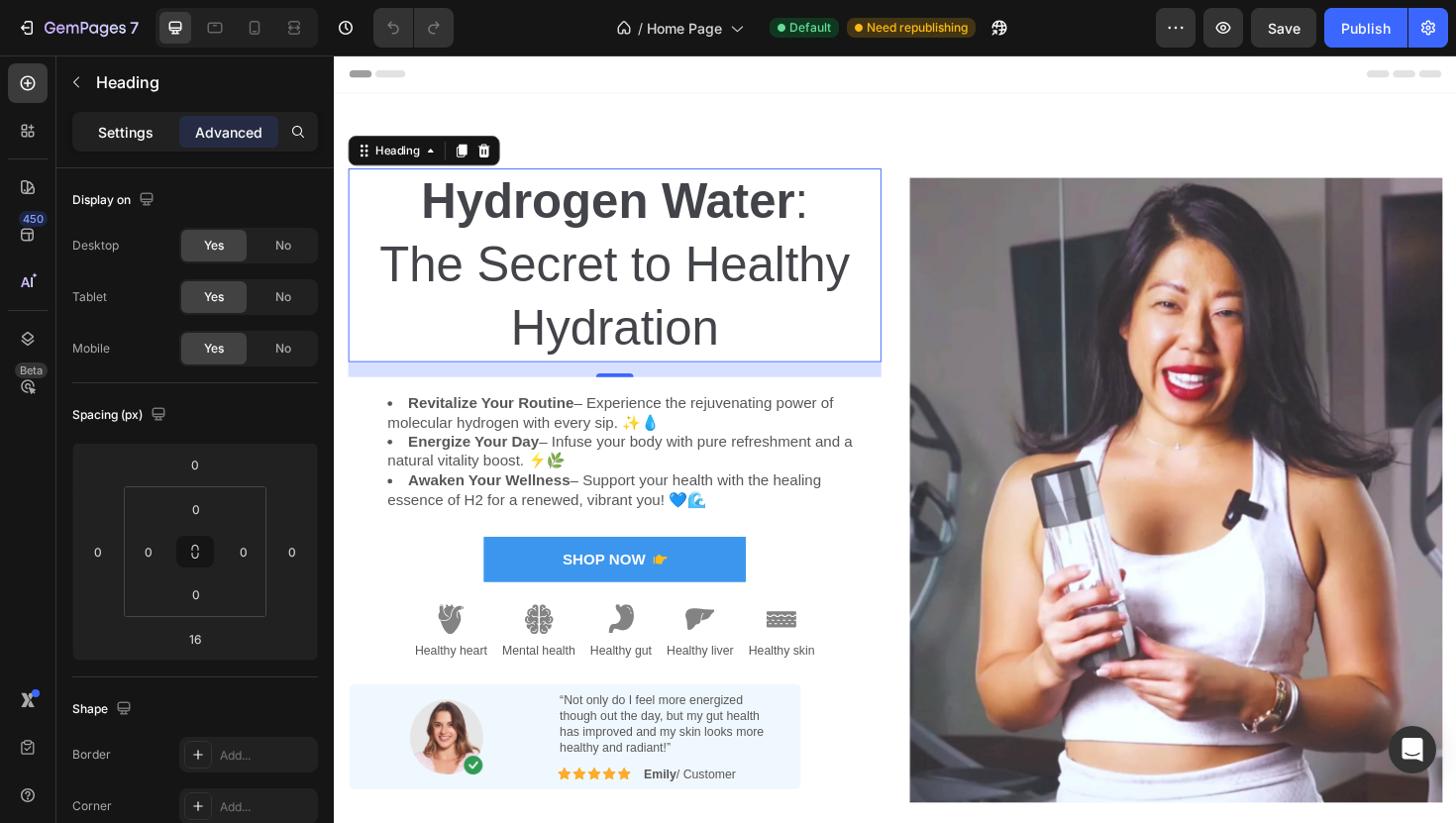 click on "Settings" at bounding box center (126, 132) 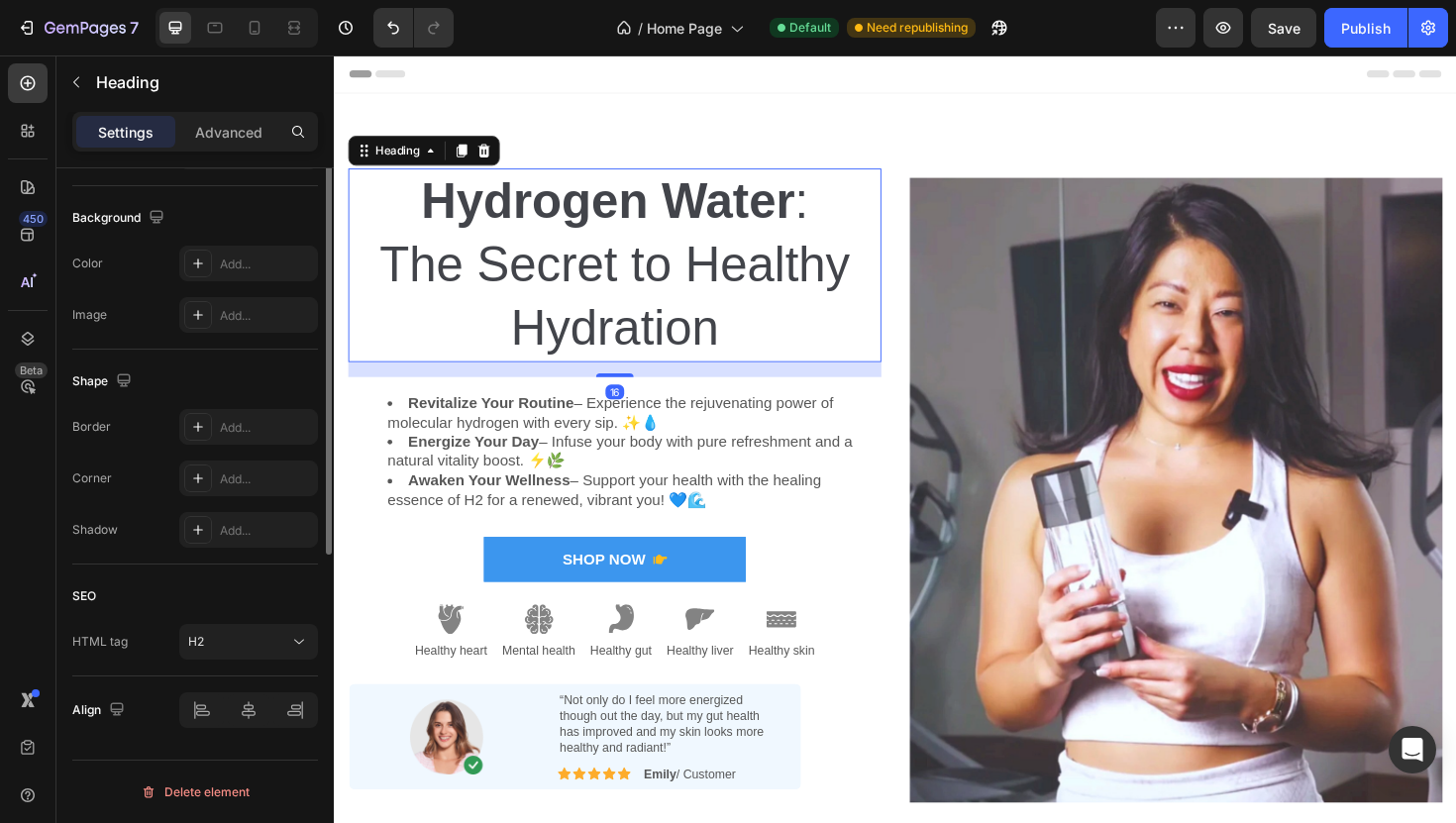 scroll, scrollTop: 0, scrollLeft: 0, axis: both 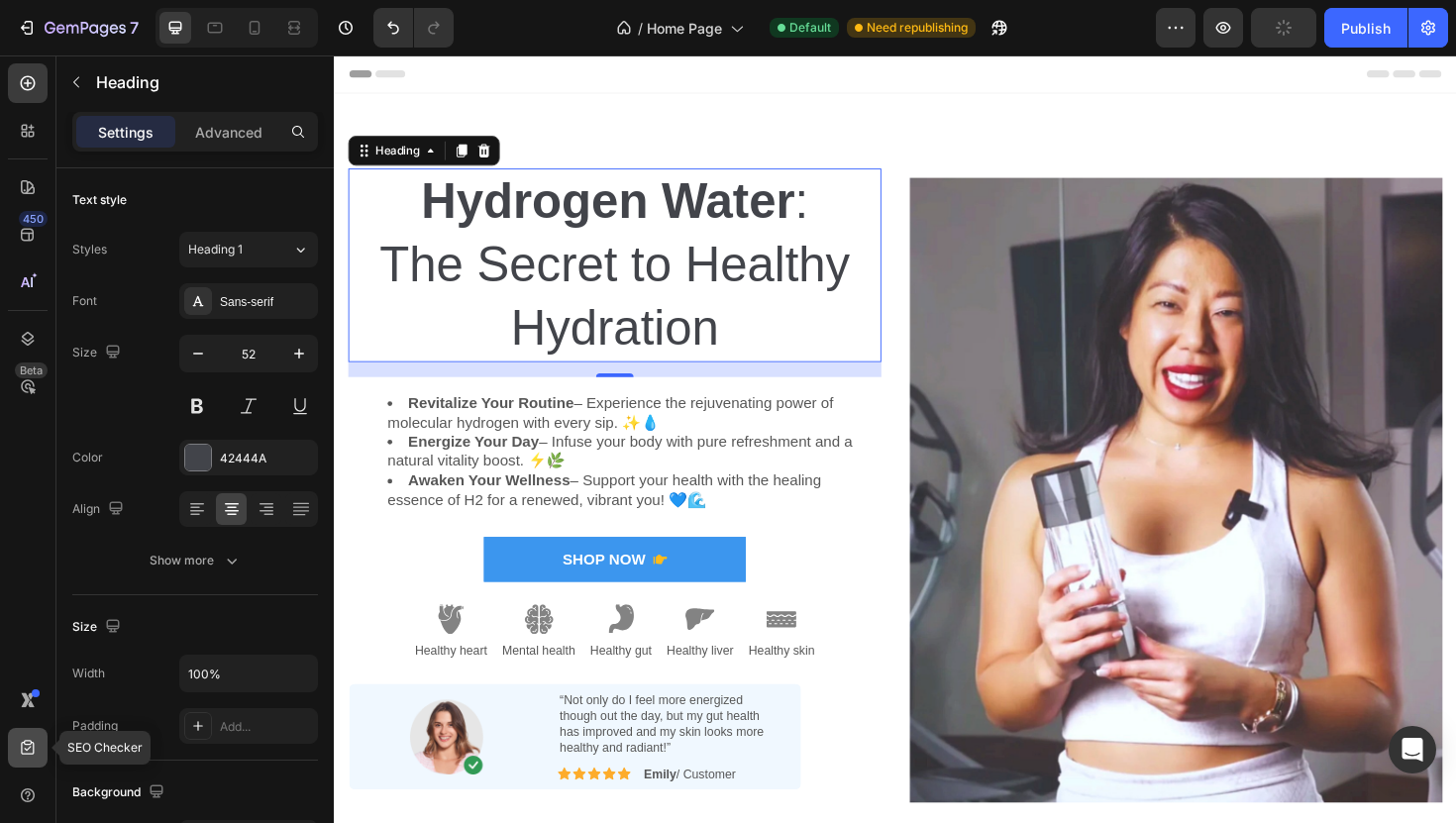 click 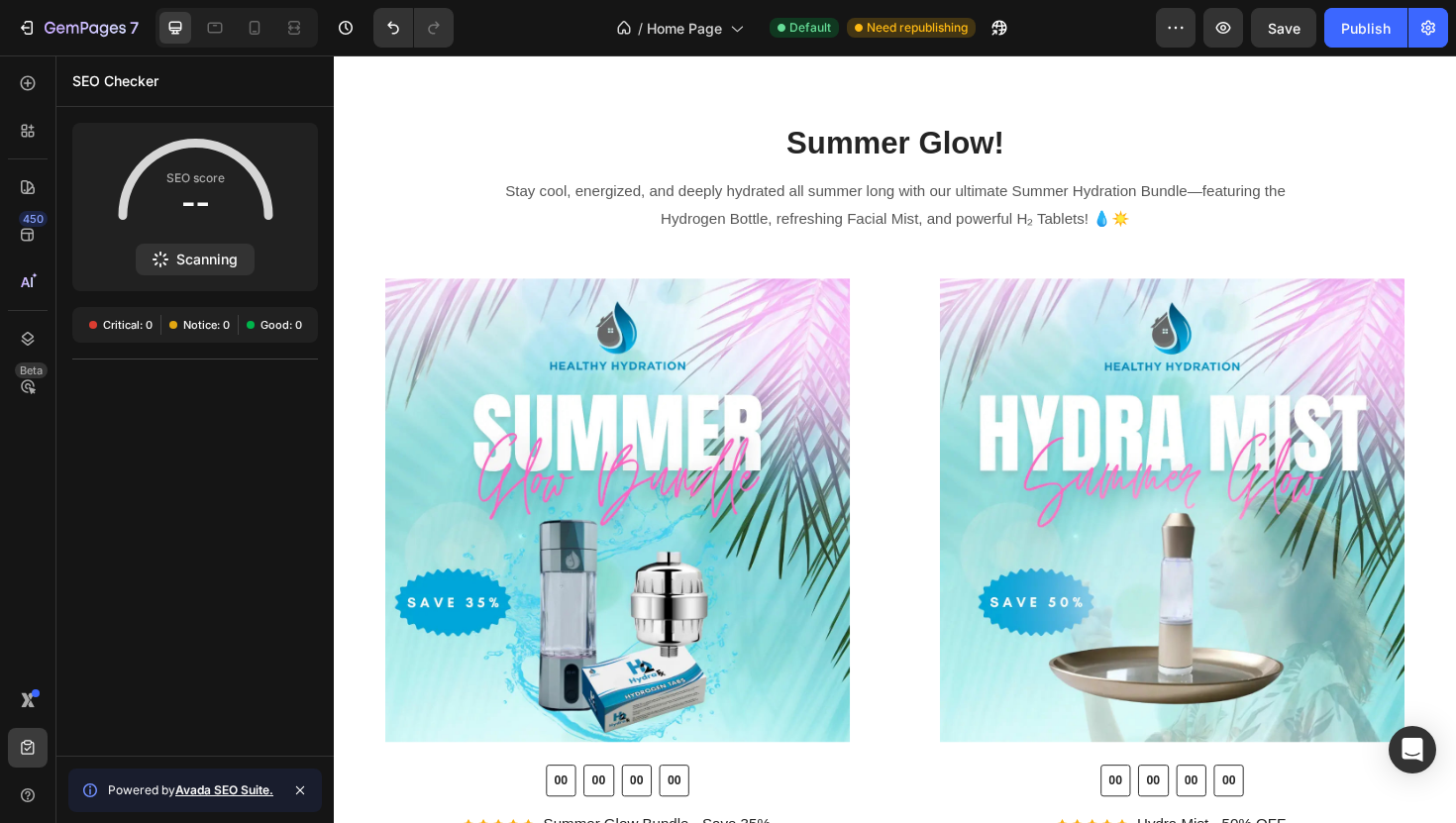 scroll, scrollTop: 894, scrollLeft: 0, axis: vertical 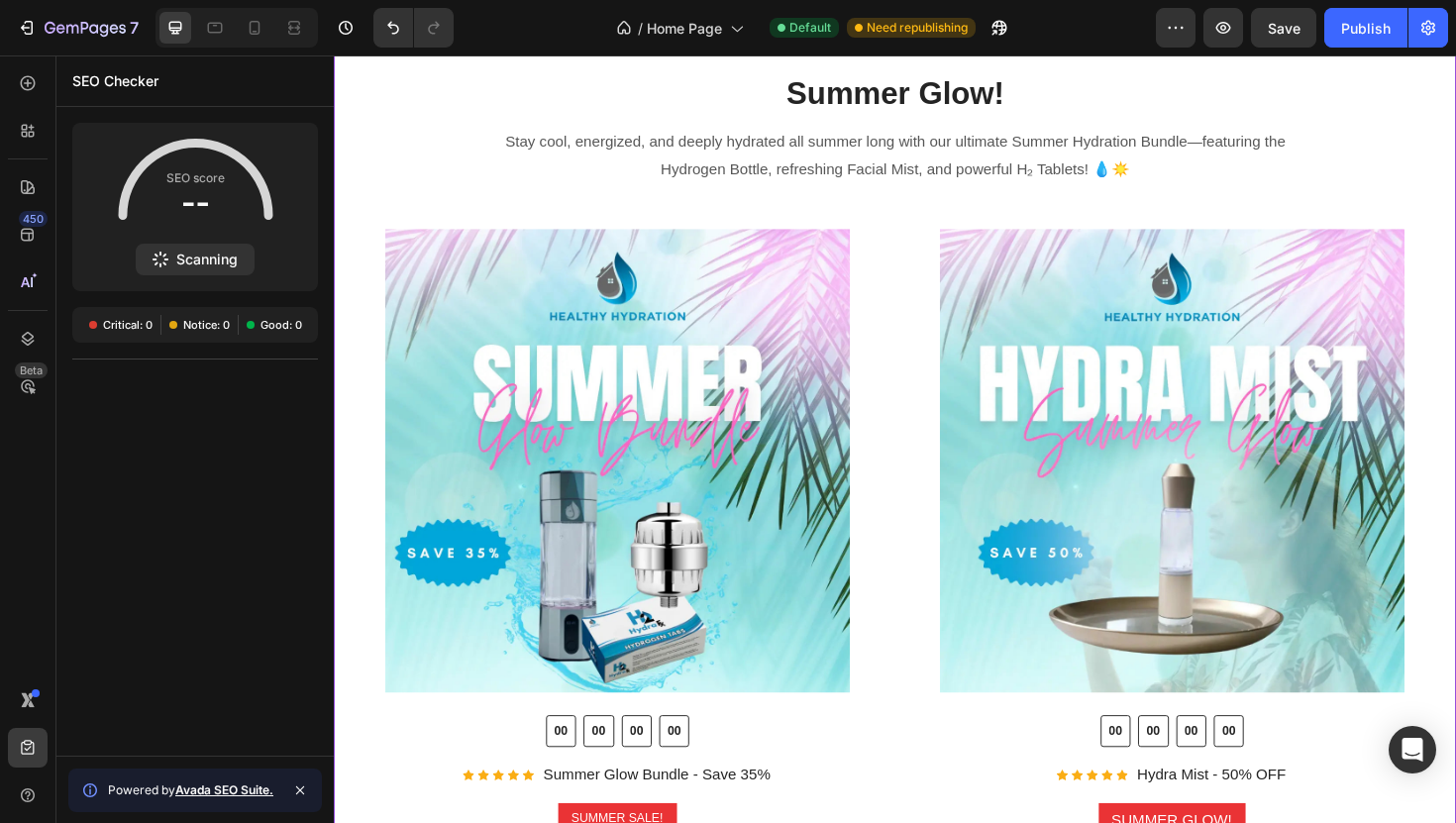 click on "Summer Glow! Heading Stay cool, energized, and deeply hydrated all summer long with our ultimate Summer Hydration Bundle—featuring the Hydrogen Bottle, refreshing Facial Mist, and powerful H₂ Tablets! 💧☀️ Text block" at bounding box center (928, 141) 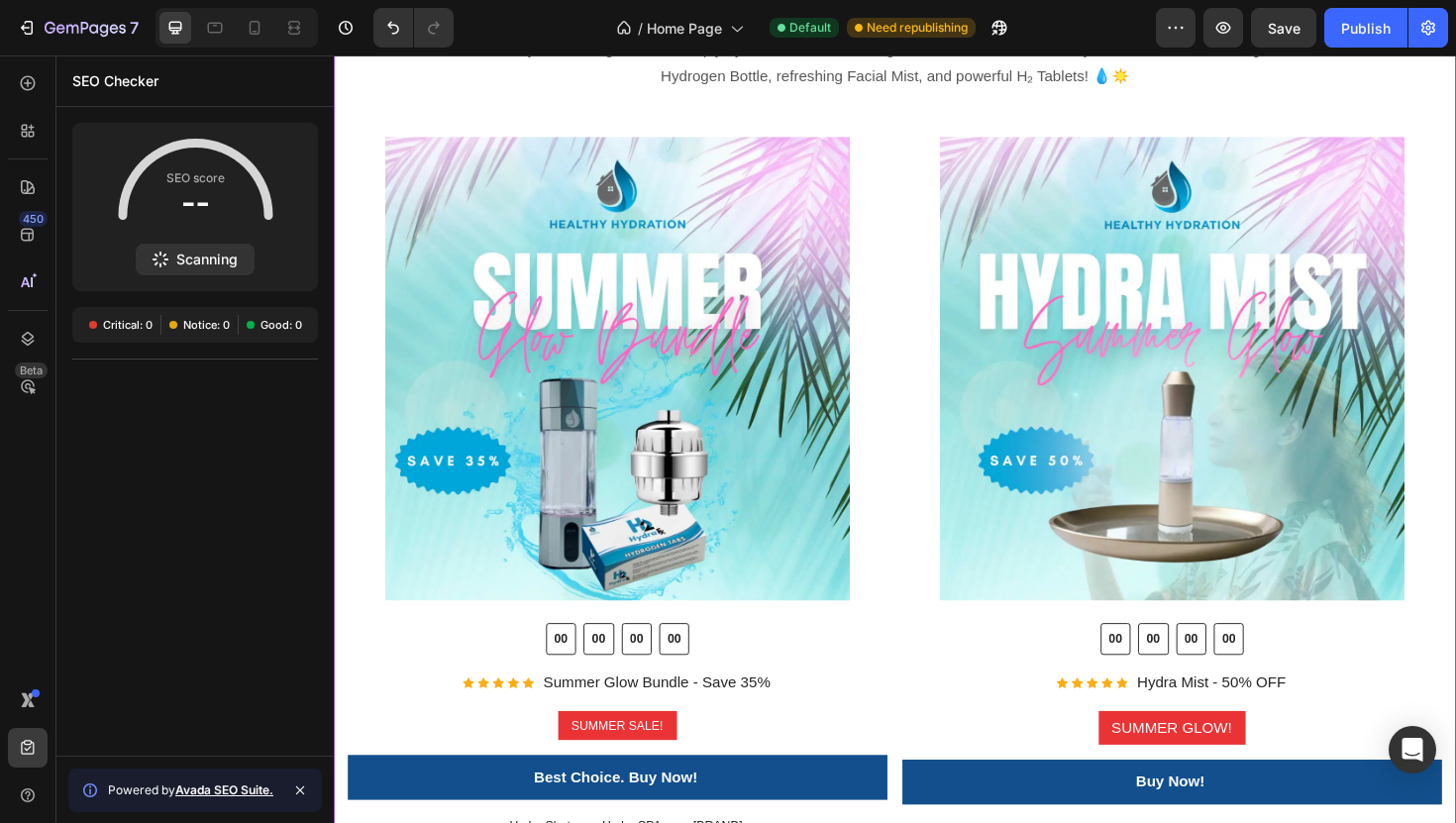 scroll, scrollTop: 1056, scrollLeft: 0, axis: vertical 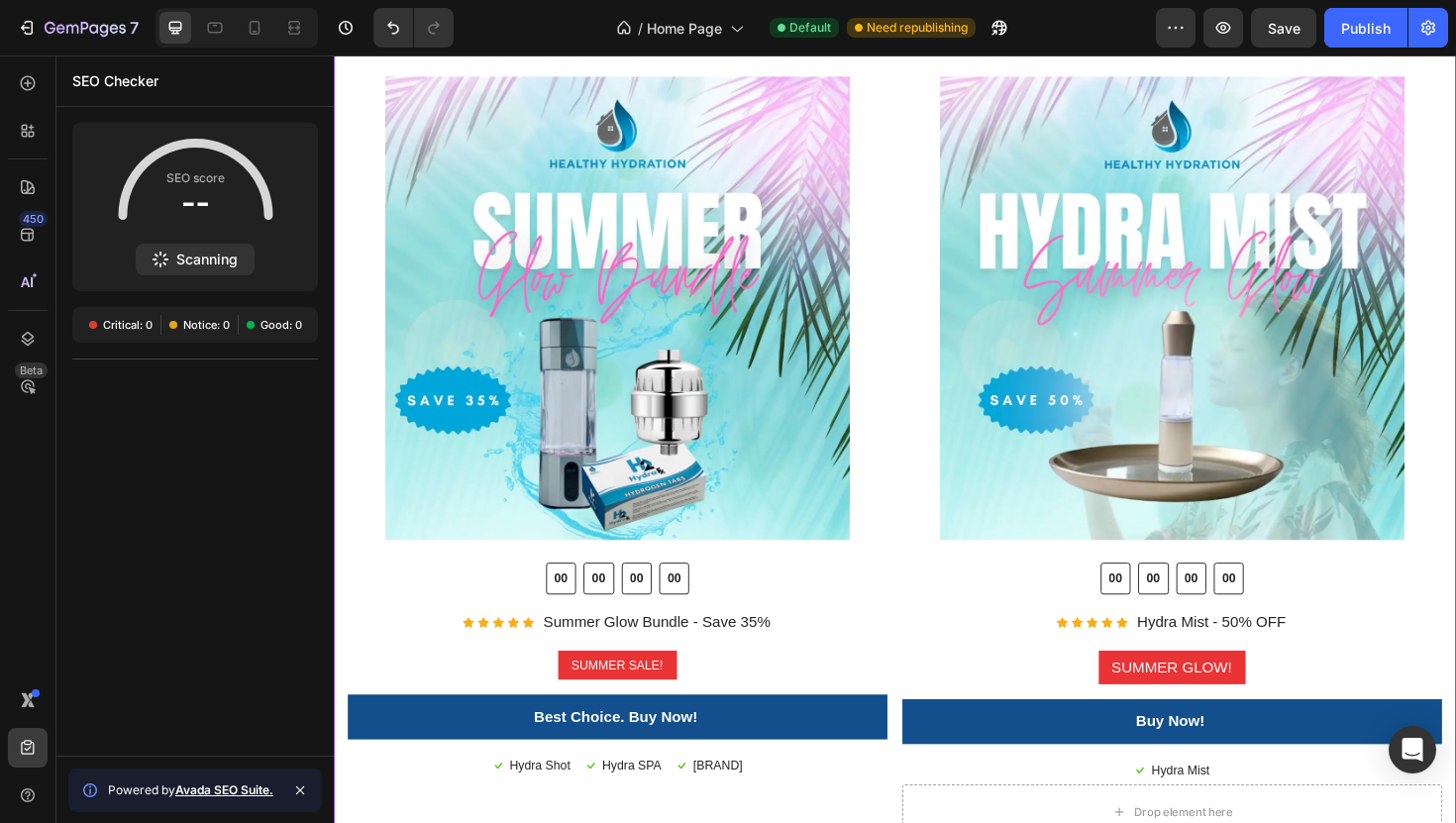 click on "Icon                Icon                Icon                Icon                Icon Icon List Hoz Summer Glow Bundle - Save 35% (P) Title Row" at bounding box center [634, 657] 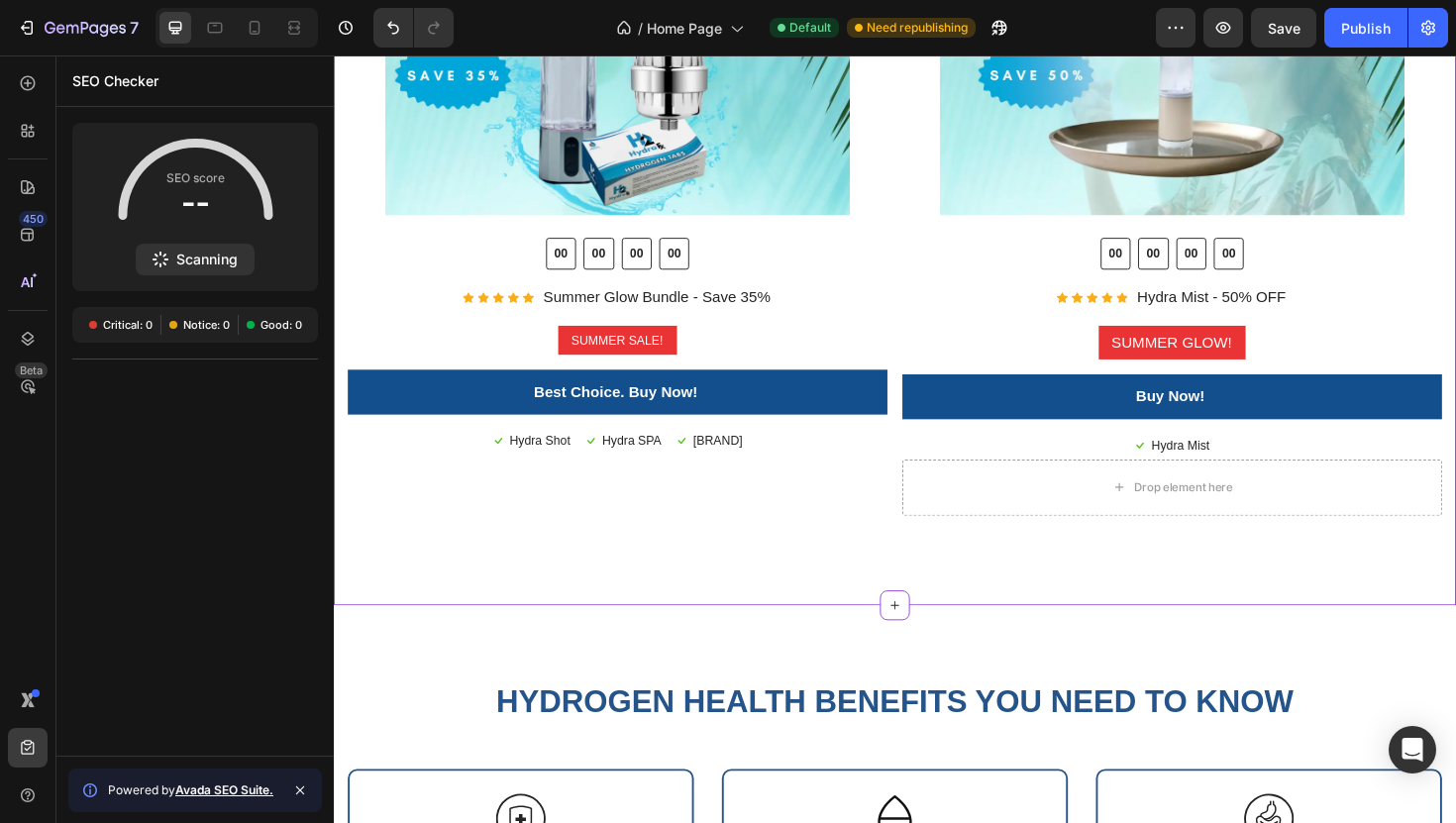 scroll, scrollTop: 1402, scrollLeft: 0, axis: vertical 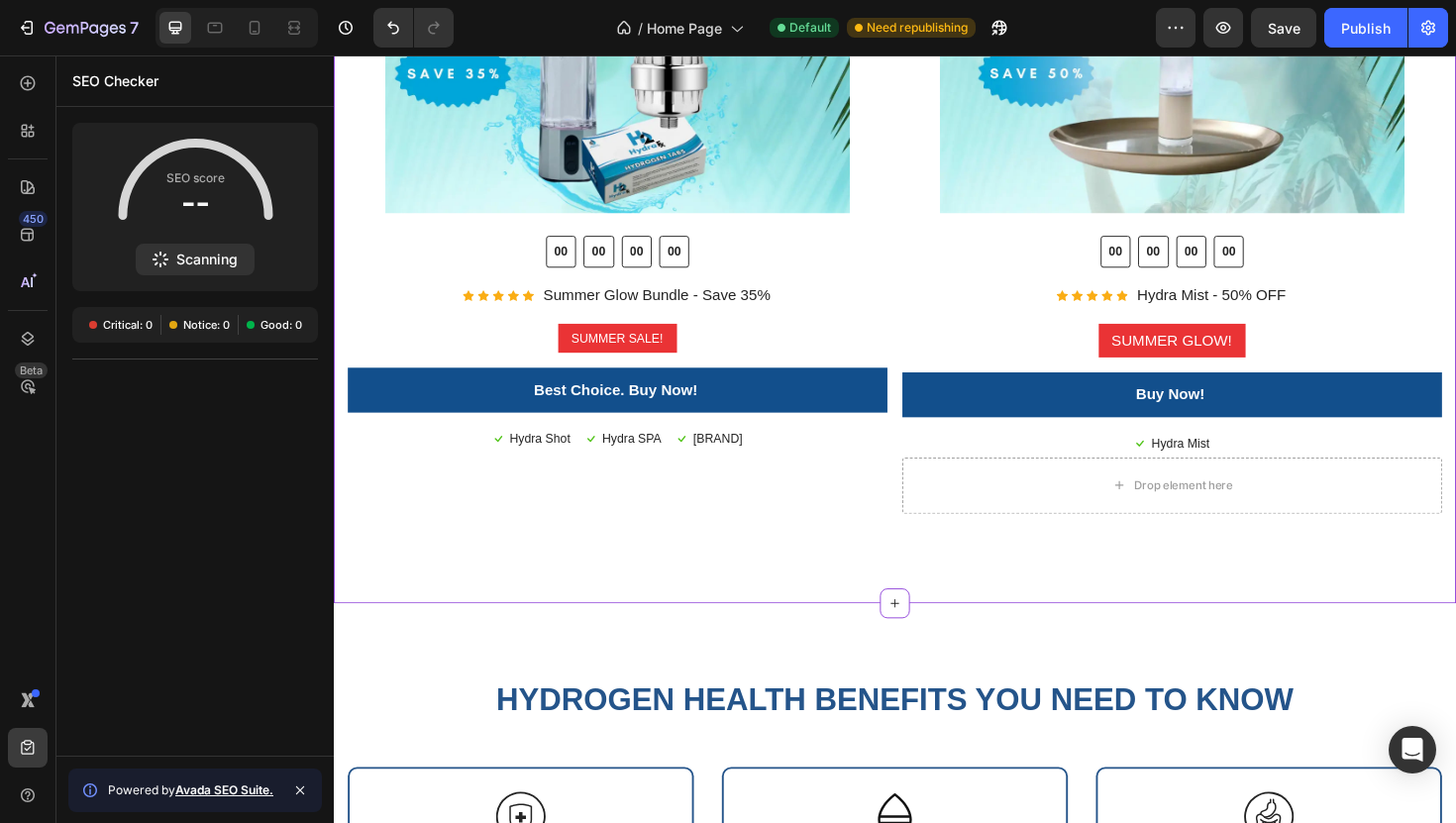 click on "Summer Glow! Heading Stay cool, energized, and deeply hydrated all summer long with our ultimate Summer Hydration Bundle—featuring the Hydrogen Bottle, refreshing Facial Mist, and powerful H₂ Tablets! 💧☀️ Text block Row (P) Images & Gallery 00 00 00 00 CountDown Timer                Icon                Icon                Icon                Icon                Icon Icon List Hoz Summer Glow Bundle - Save 35% (P) Title Row SUMMER SALE! Text block Row Row Best Choice. Buy Now!  (P) Cart Button
Icon Hydra Shot Text block Icon List
Icon Hydra SPA Text block Icon List
Icon Hydra FX Text block Icon List Row Product (P) Images & Gallery 00 00 00 00 CountDown Timer                Icon                Icon                Icon                Icon                Icon Icon List Hoz Hydra Mist - 50% OFF (P) Title Row SUMMER GLOW! Text block Row Row Buy Now!  (P) Cart Button
Icon Hydra Mist Text block Icon List Row
Product" at bounding box center [928, 60] 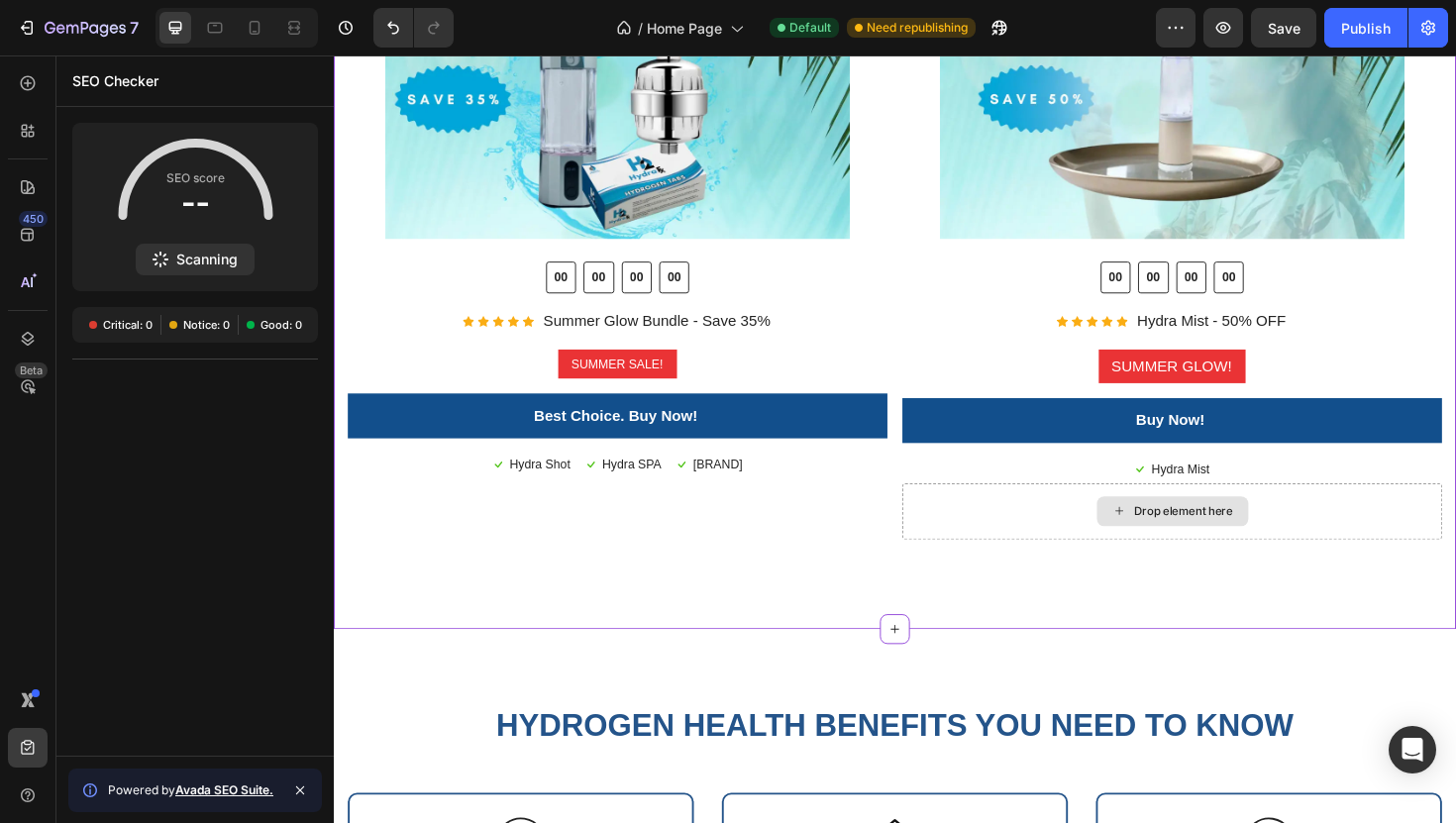 click on "Drop element here" at bounding box center (1221, 539) 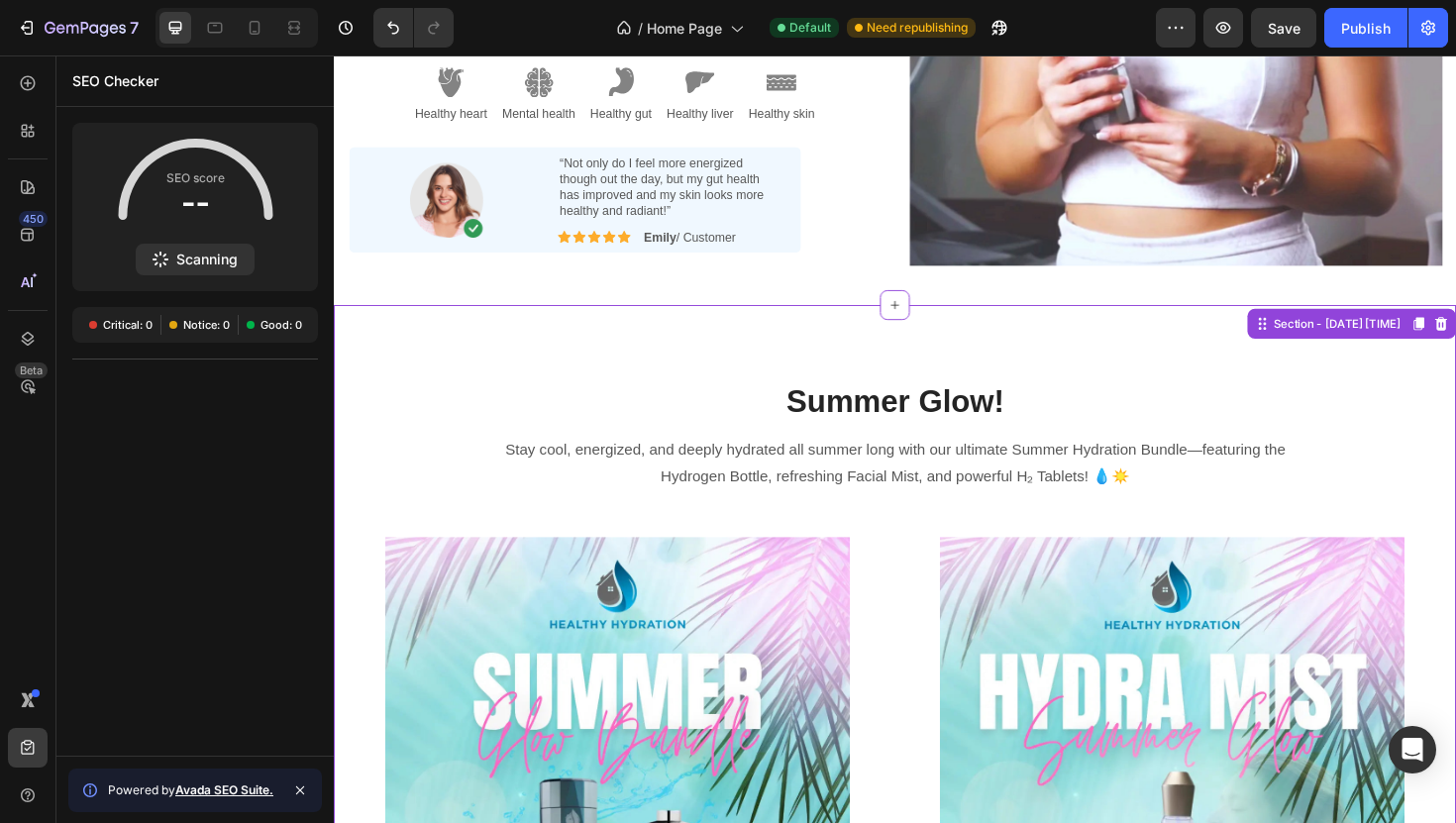 scroll, scrollTop: 561, scrollLeft: 0, axis: vertical 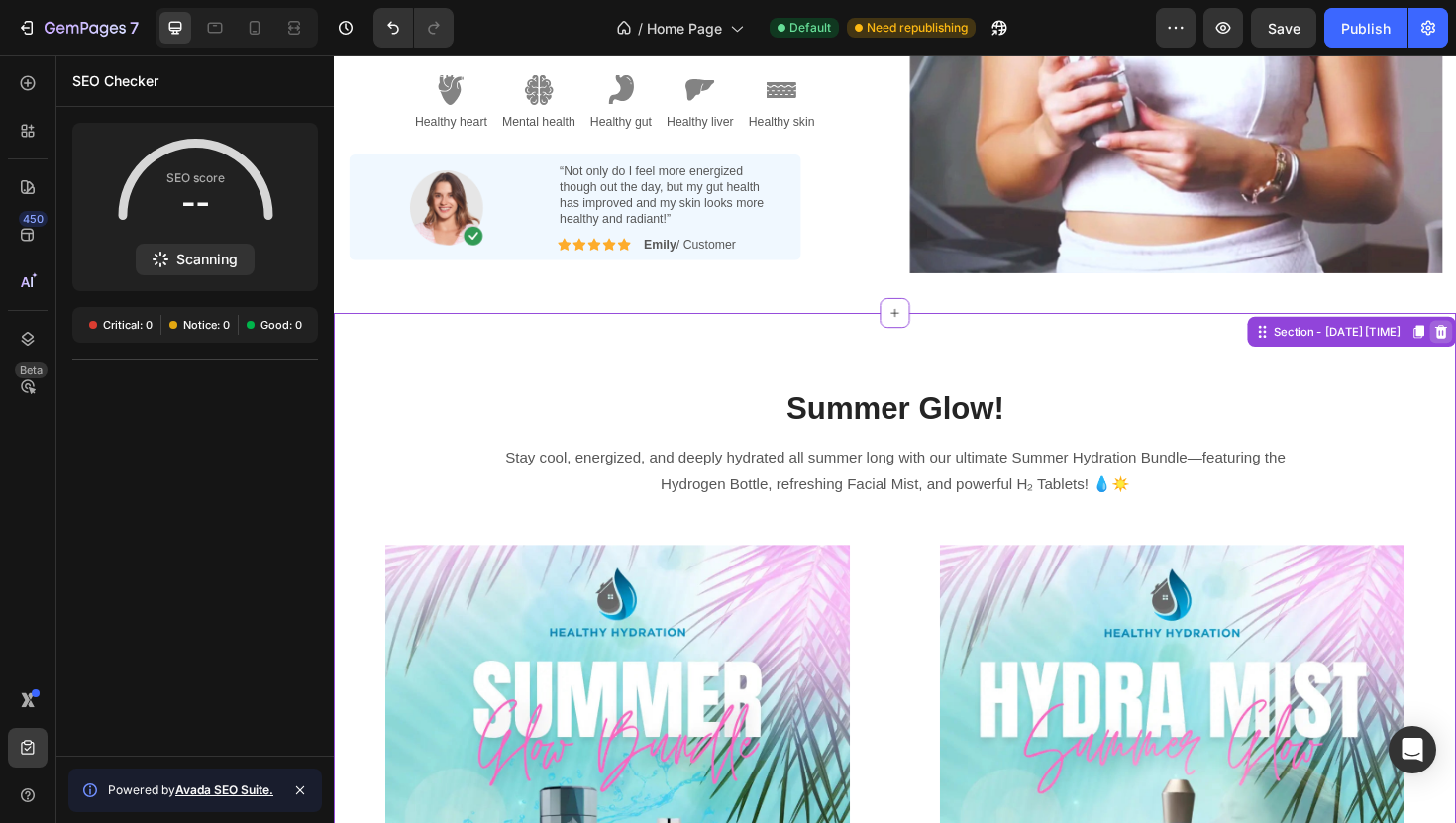 click 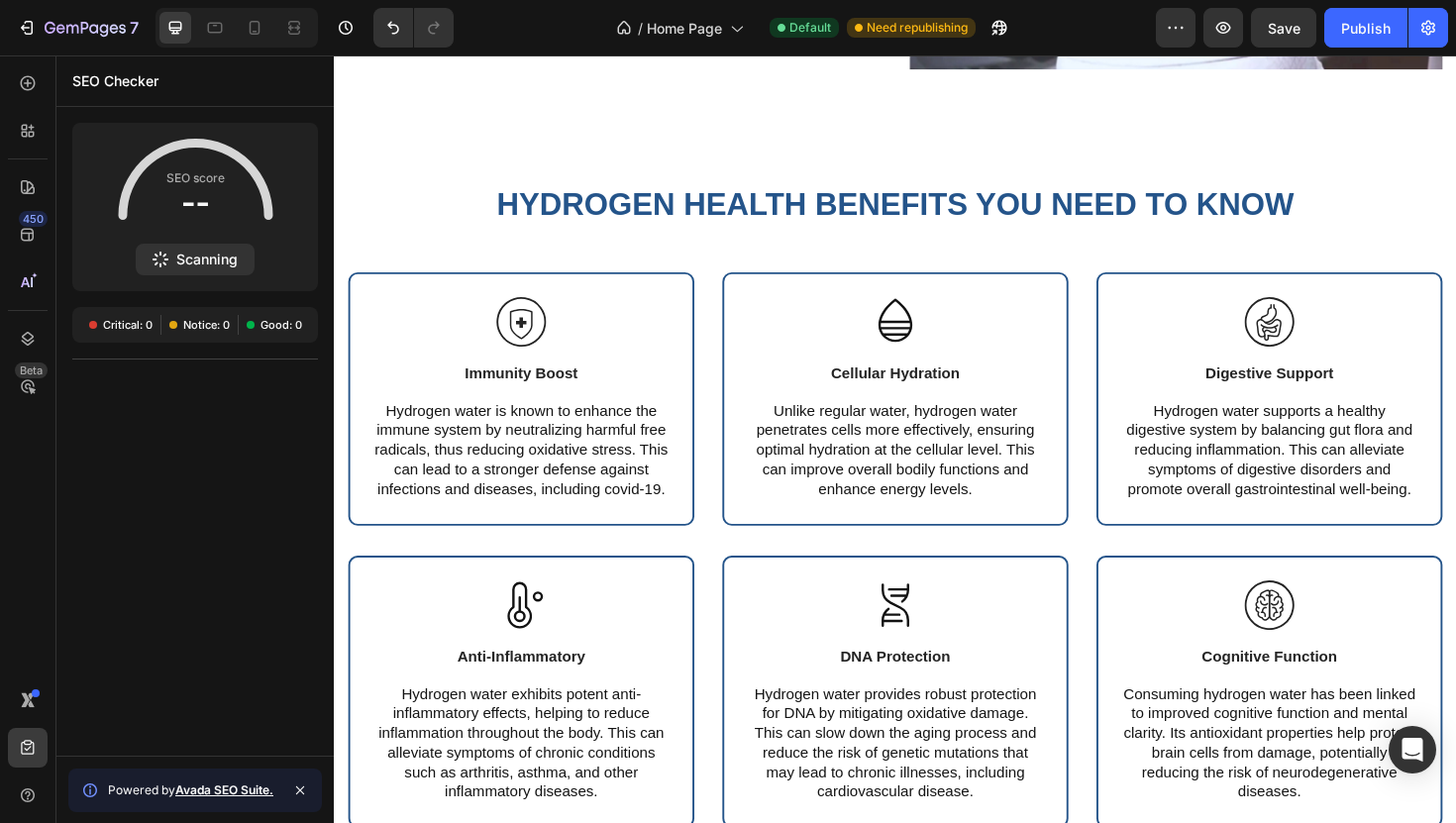 scroll, scrollTop: 822, scrollLeft: 0, axis: vertical 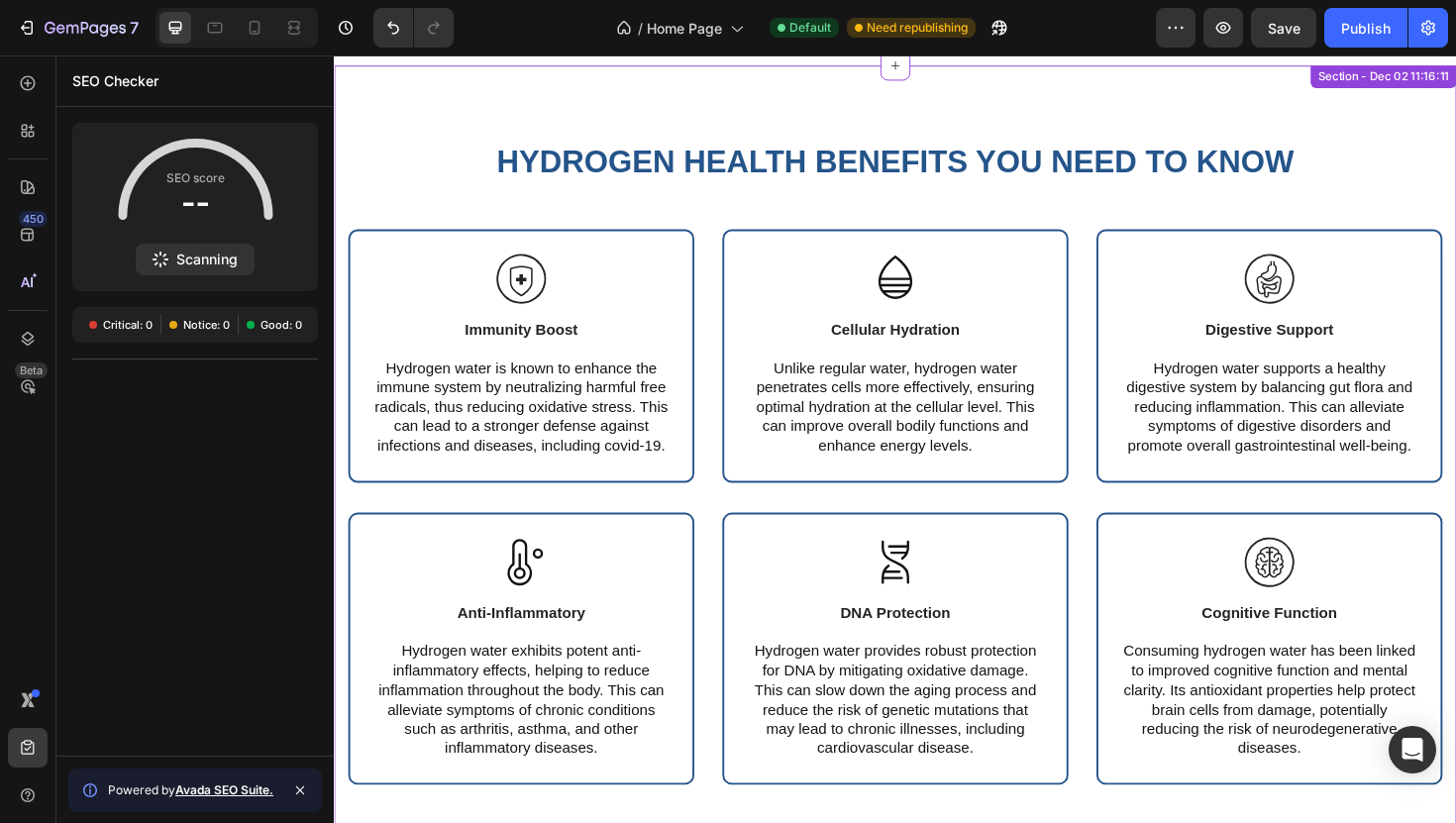 click 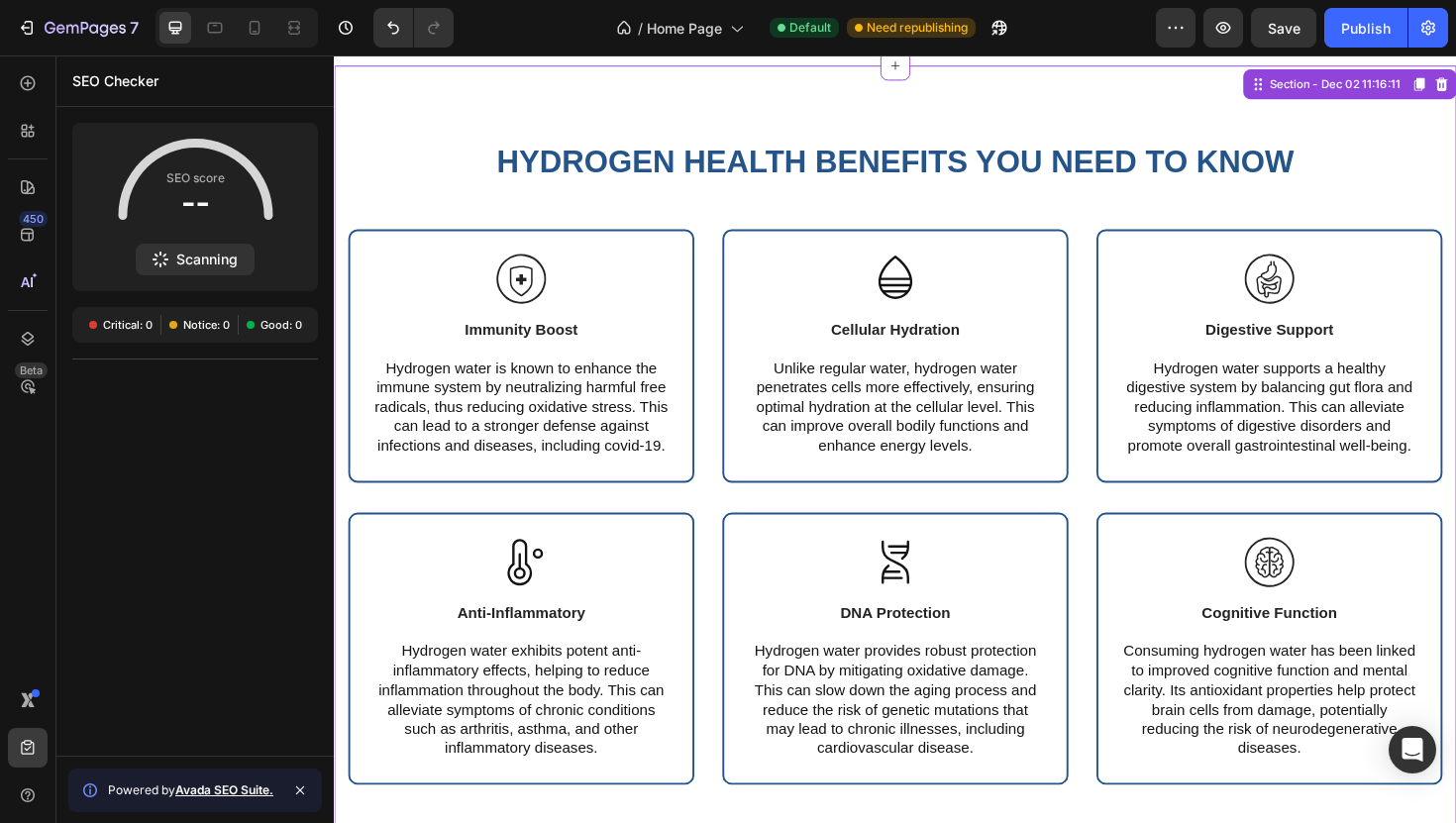 click on "Hydrogen Health Benefits You Need to Know Heading Row
Icon Row Immunity Boost Heading Hydrogen water is known to enhance the immune system by neutralizing harmful free radicals, thus reducing oxidative stress. This can lead to a stronger defense against infections and diseases, including covid-19. Text Block Hero Banner
Icon Anti-Inflammatory Heading Hydrogen water exhibits potent anti-inflammatory effects, helping to reduce inflammation throughout the body. This can alleviate symptoms of chronic conditions such as arthritis, asthma, and other inflammatory diseases. Text Block Hero Banner
Icon Cellular Hydration Heading Unlike regular water, hydrogen water penetrates cells more effectively, ensuring optimal hydration at the cellular level. This can improve overall bodily functions and enhance energy levels. Text Block Hero Banner
Icon DNA Protection Heading Text Block Hero Banner
Icon Digestive Support Heading Text Block Hero Banner" at bounding box center (928, 486) 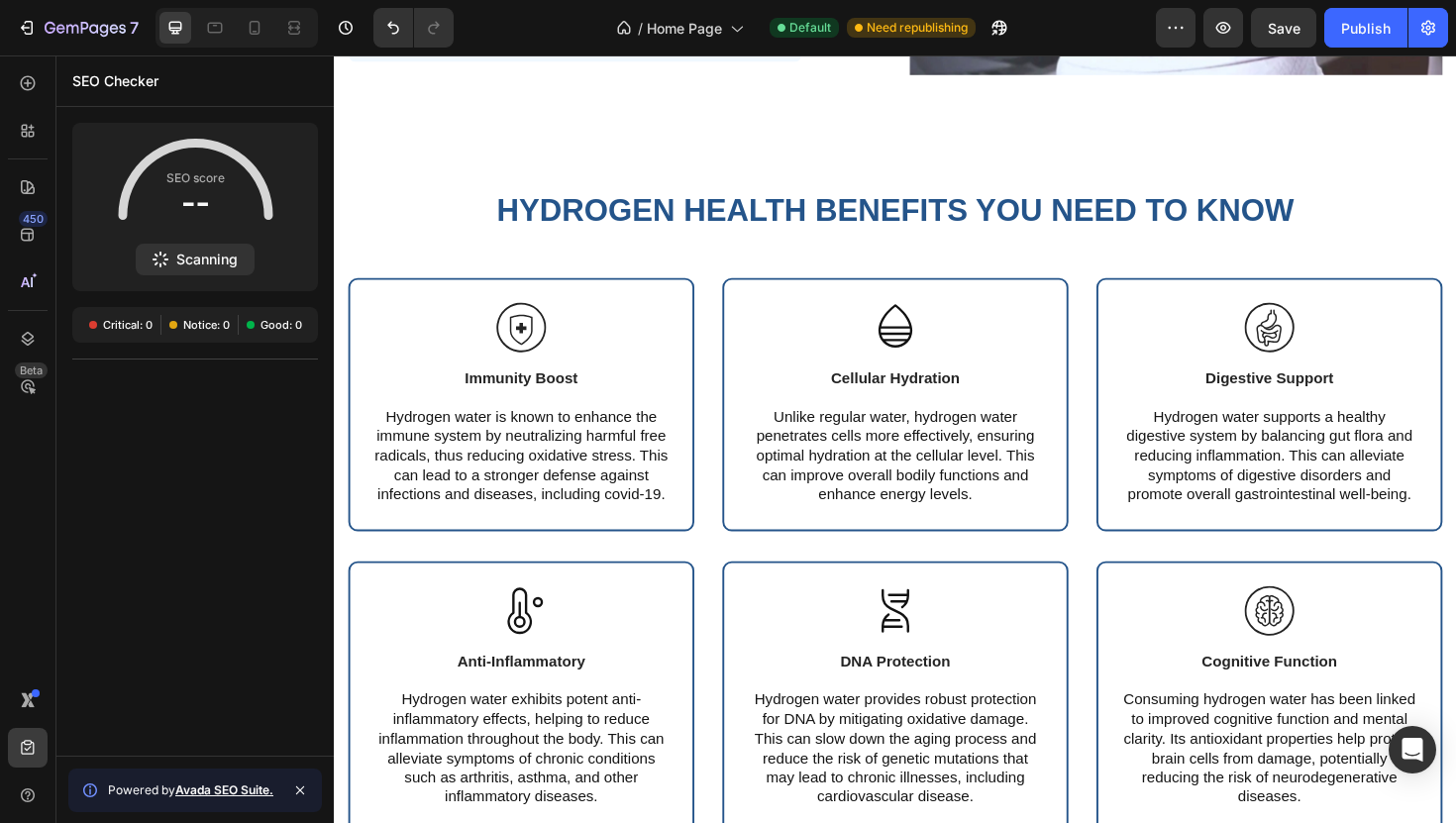 scroll, scrollTop: 0, scrollLeft: 0, axis: both 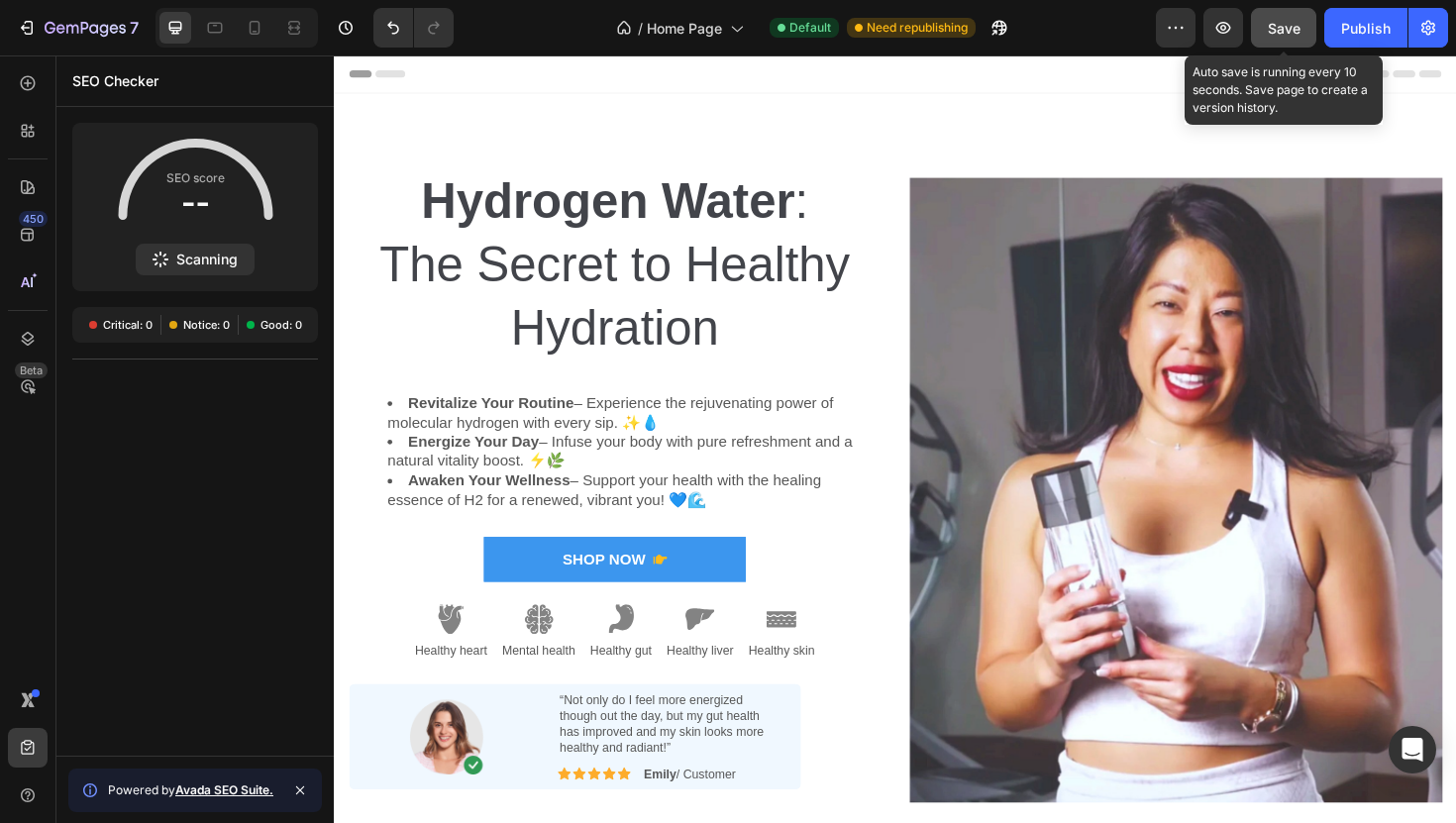 click on "Save" 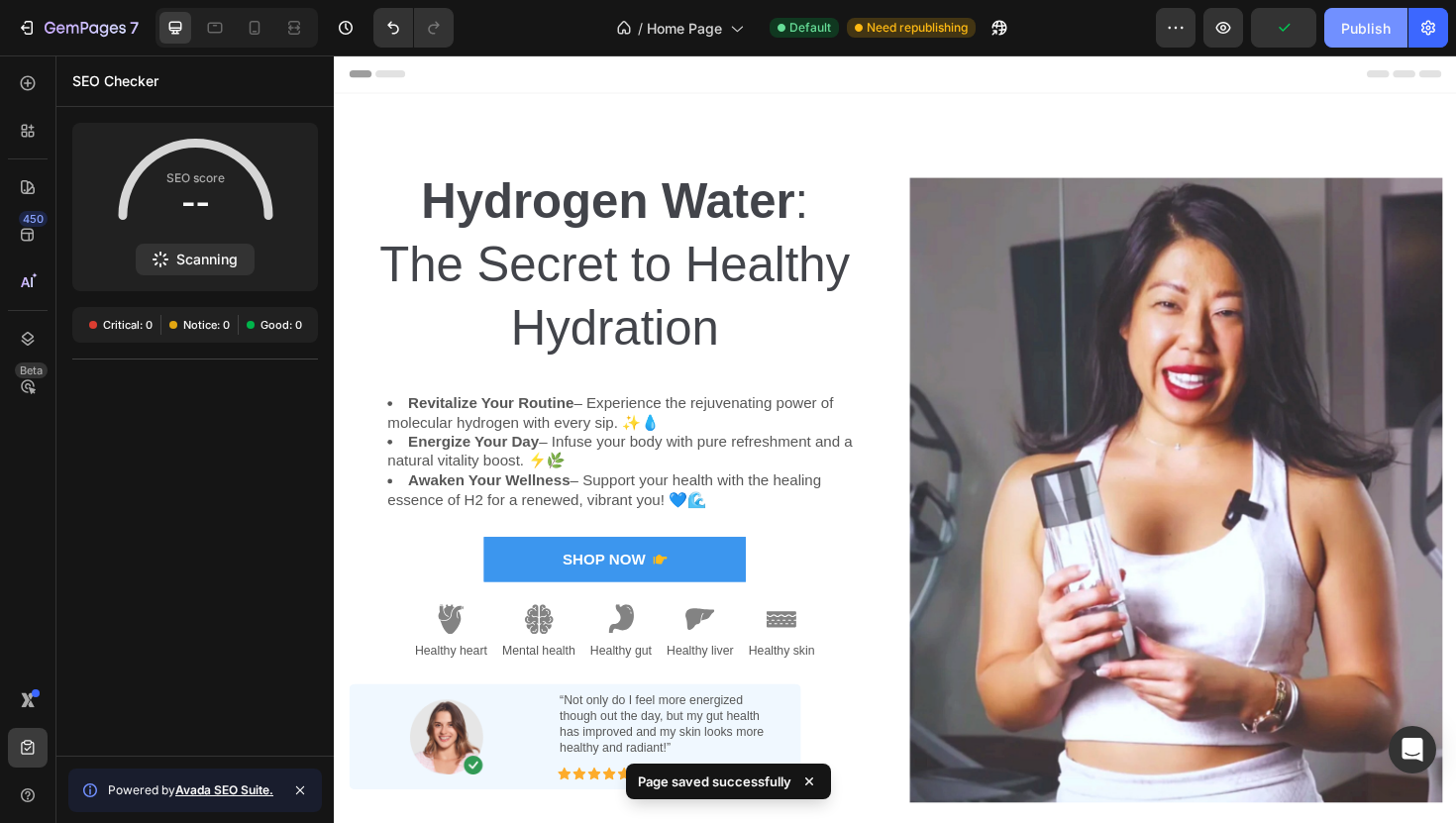 click on "Publish" at bounding box center (1366, 28) 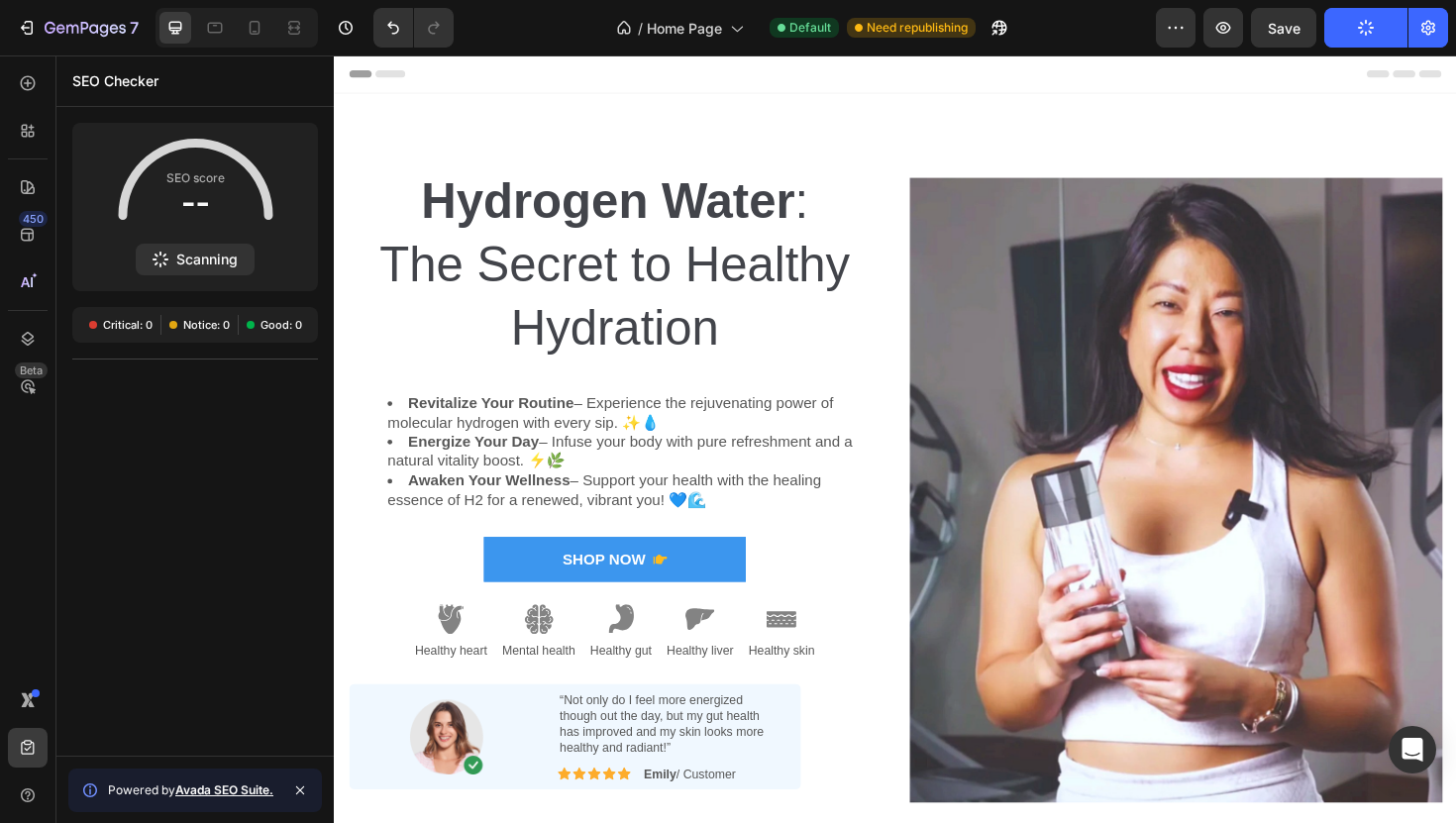 click on "SEO score Scanning Critical: 0 Notice: 0 Good: 0" at bounding box center (195, 431) 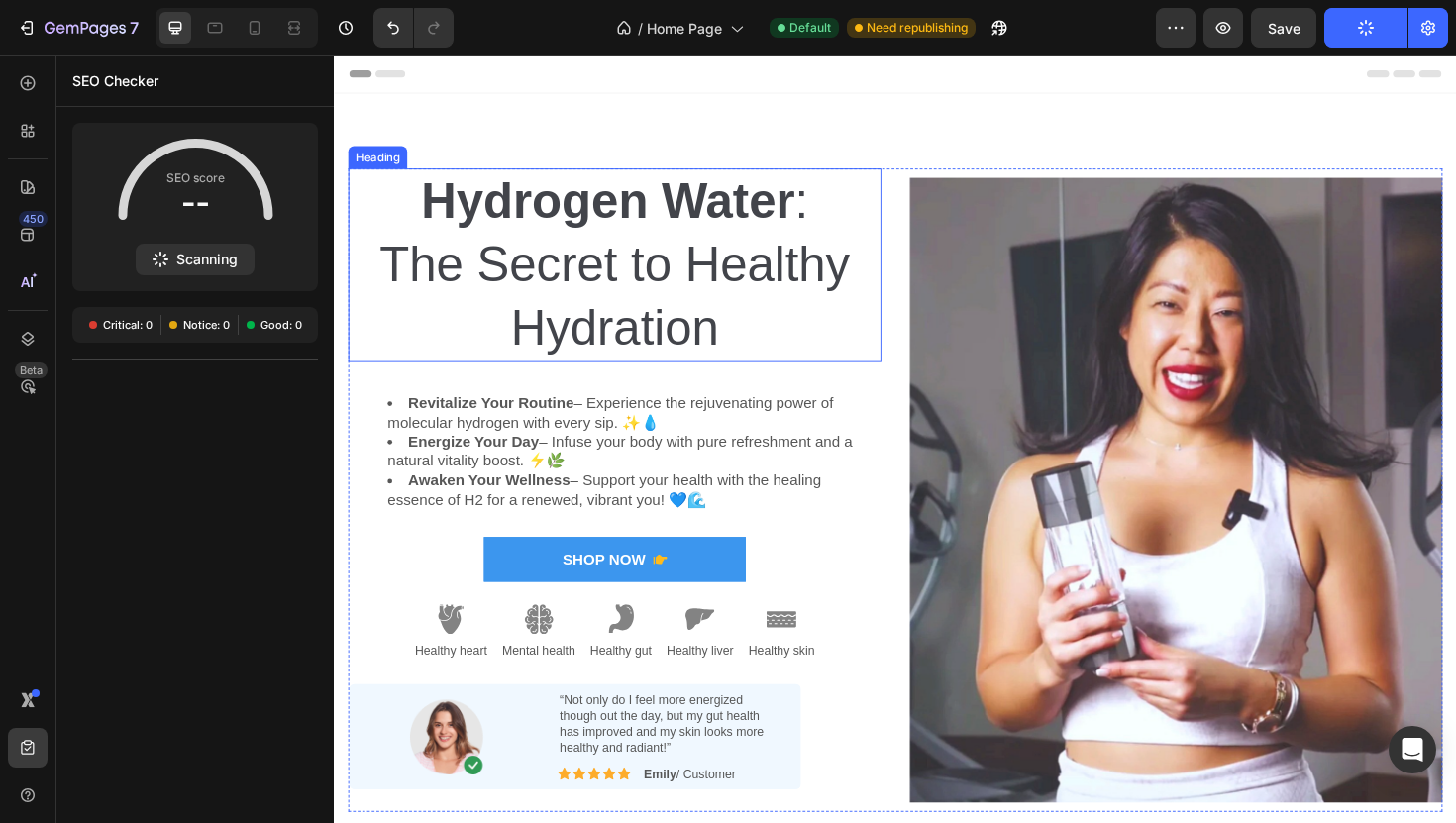 click on "Hydrogen Water : The Secret to Healthy Hydration" at bounding box center [631, 277] 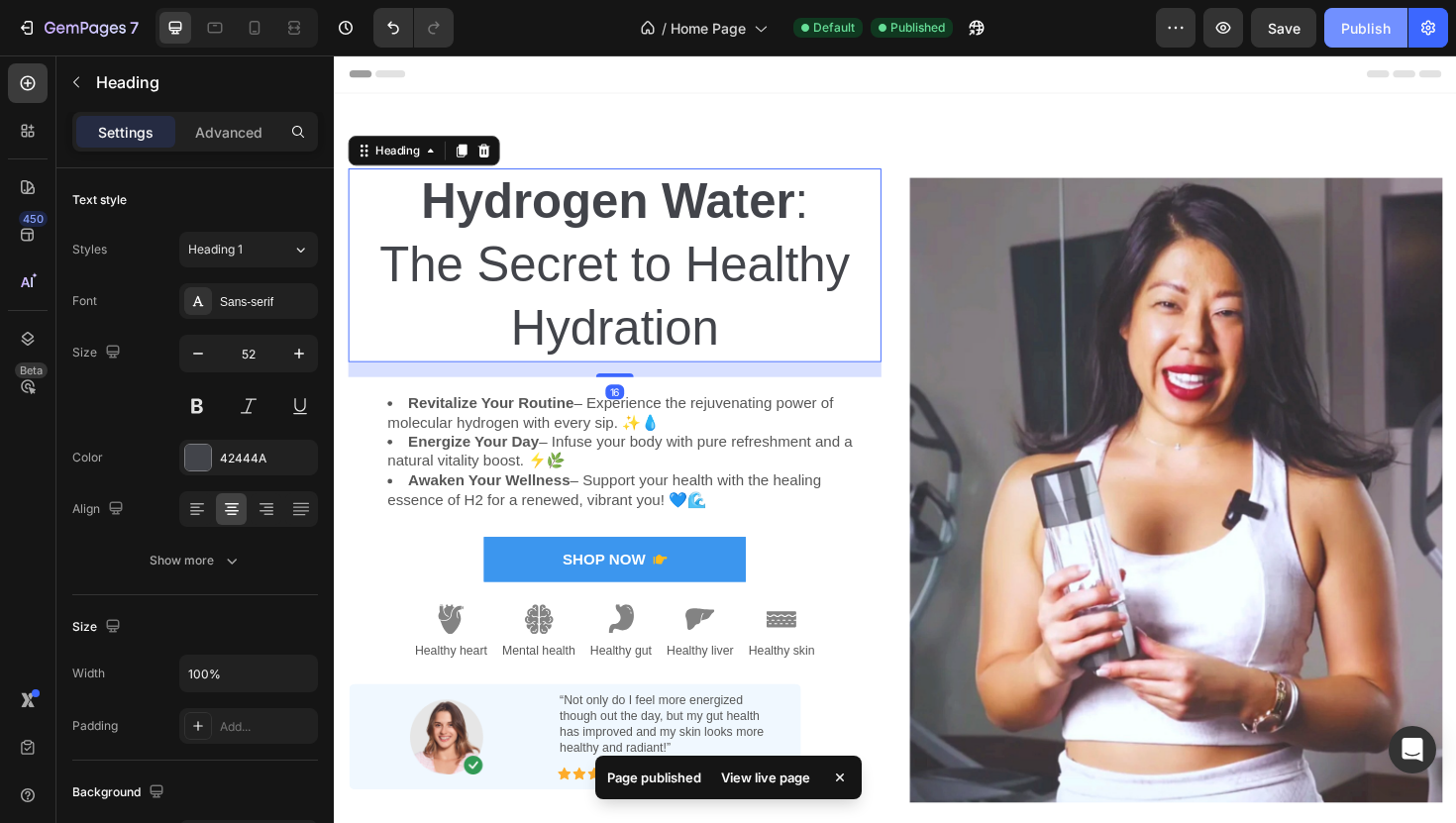 click on "Publish" at bounding box center [1366, 28] 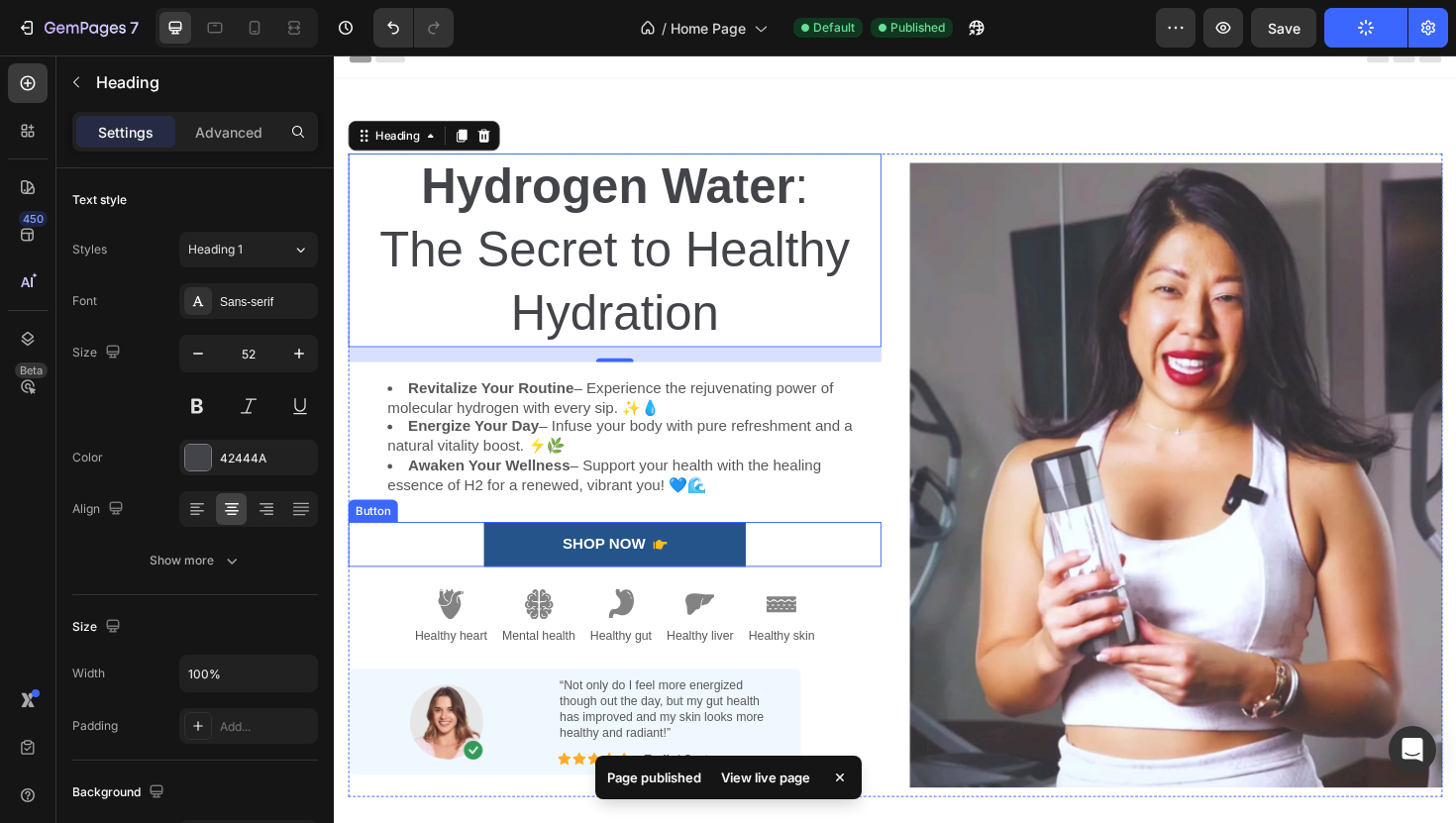 scroll, scrollTop: 20, scrollLeft: 0, axis: vertical 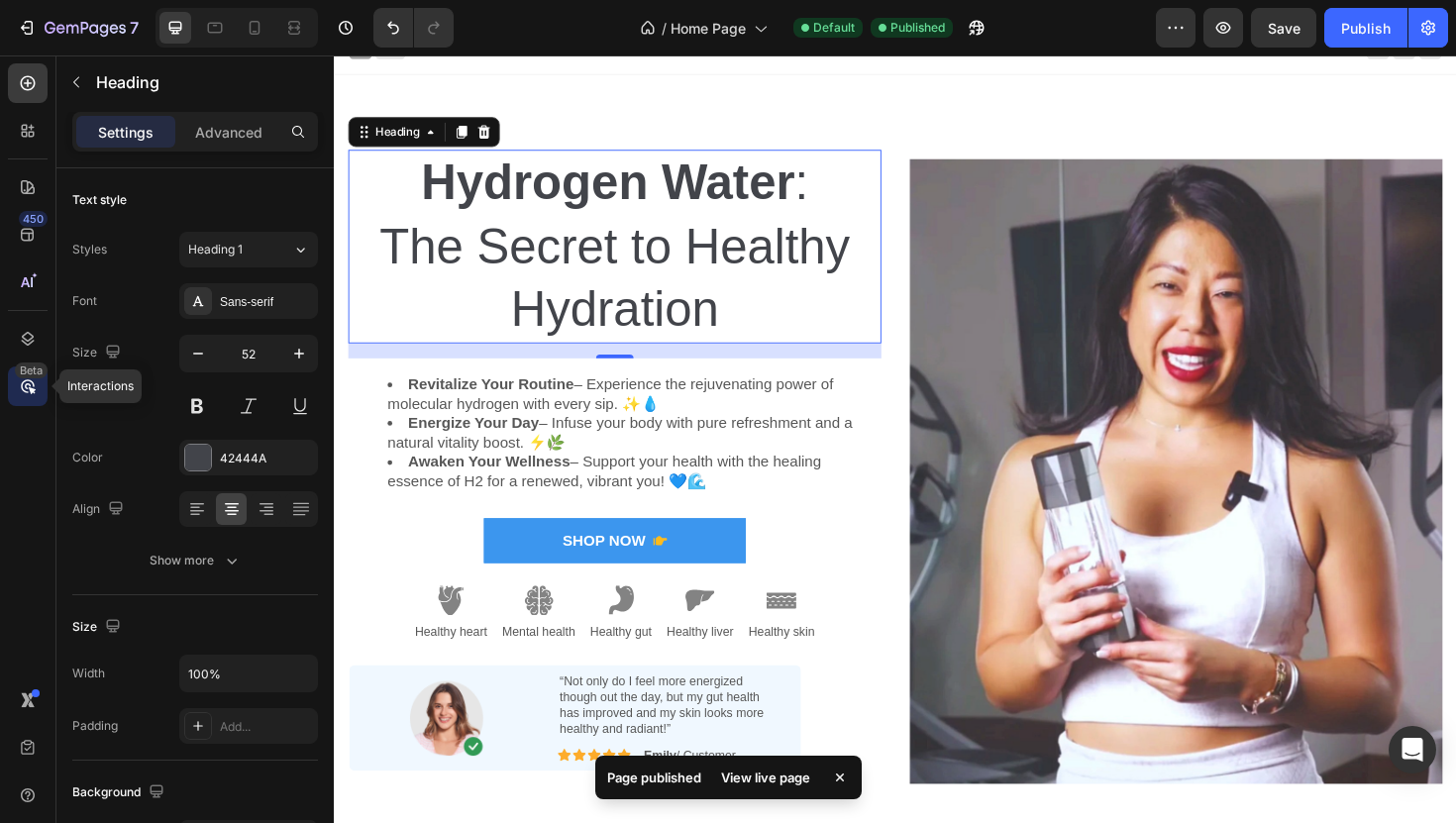 click 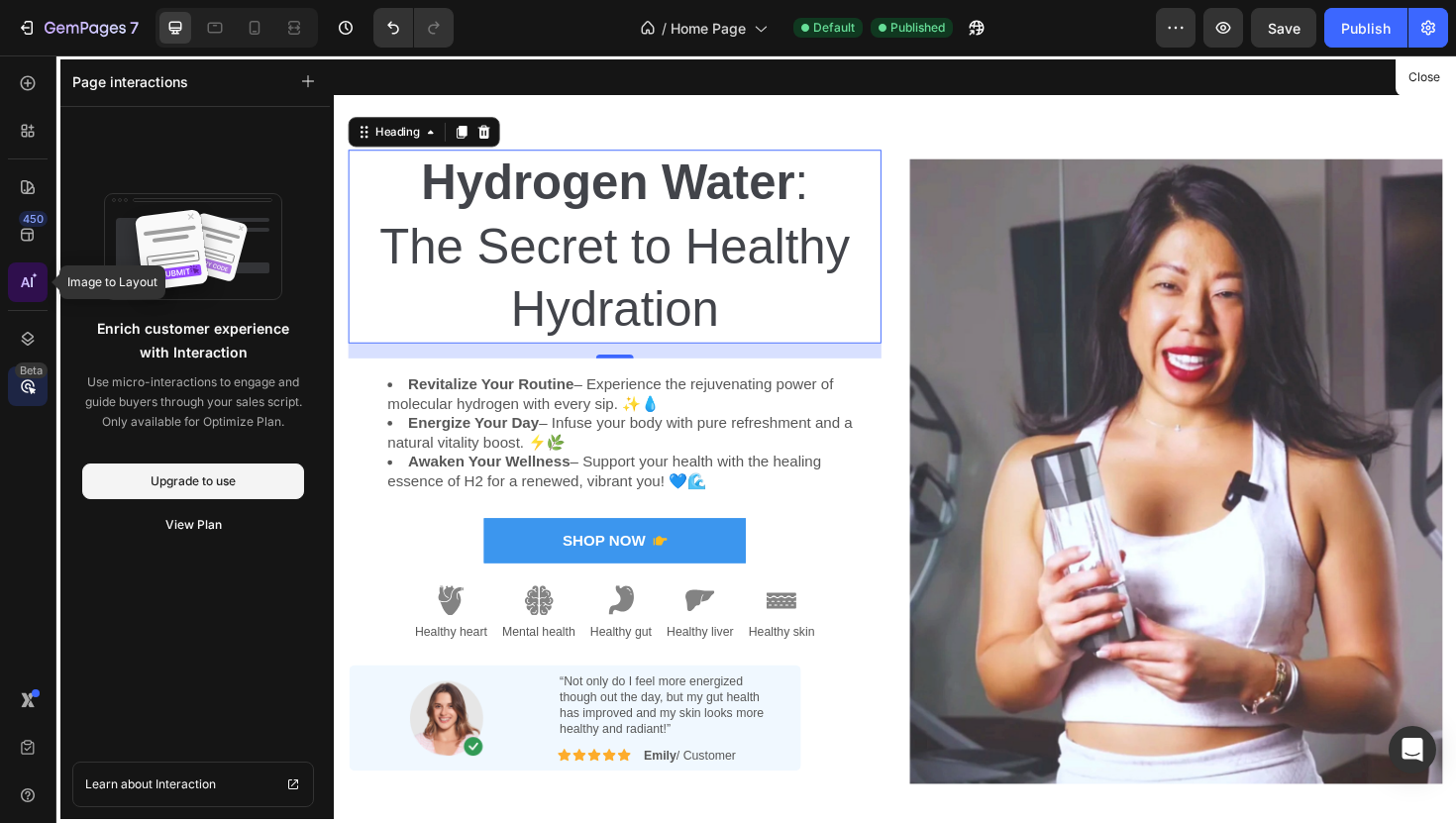 click 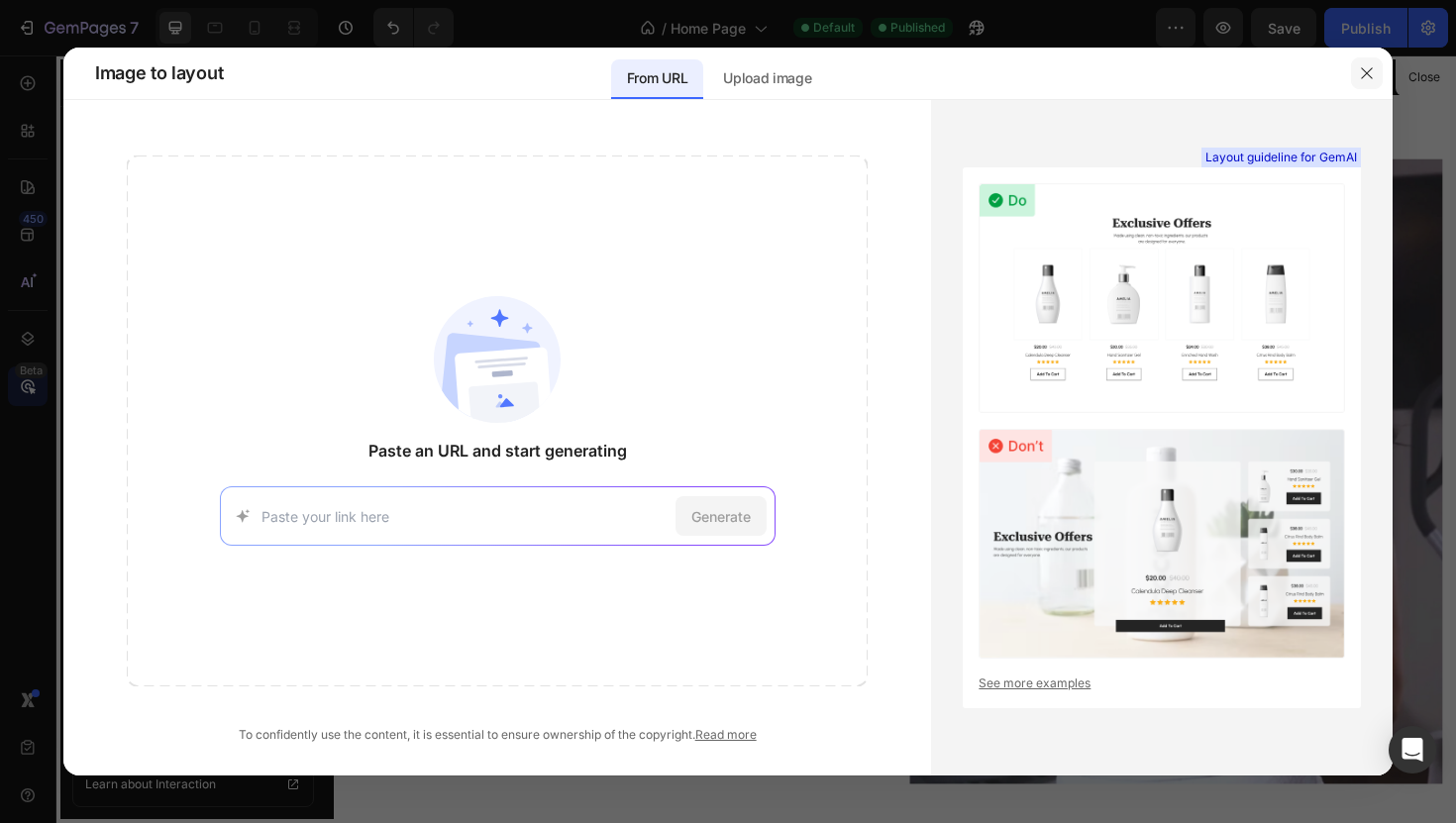 click 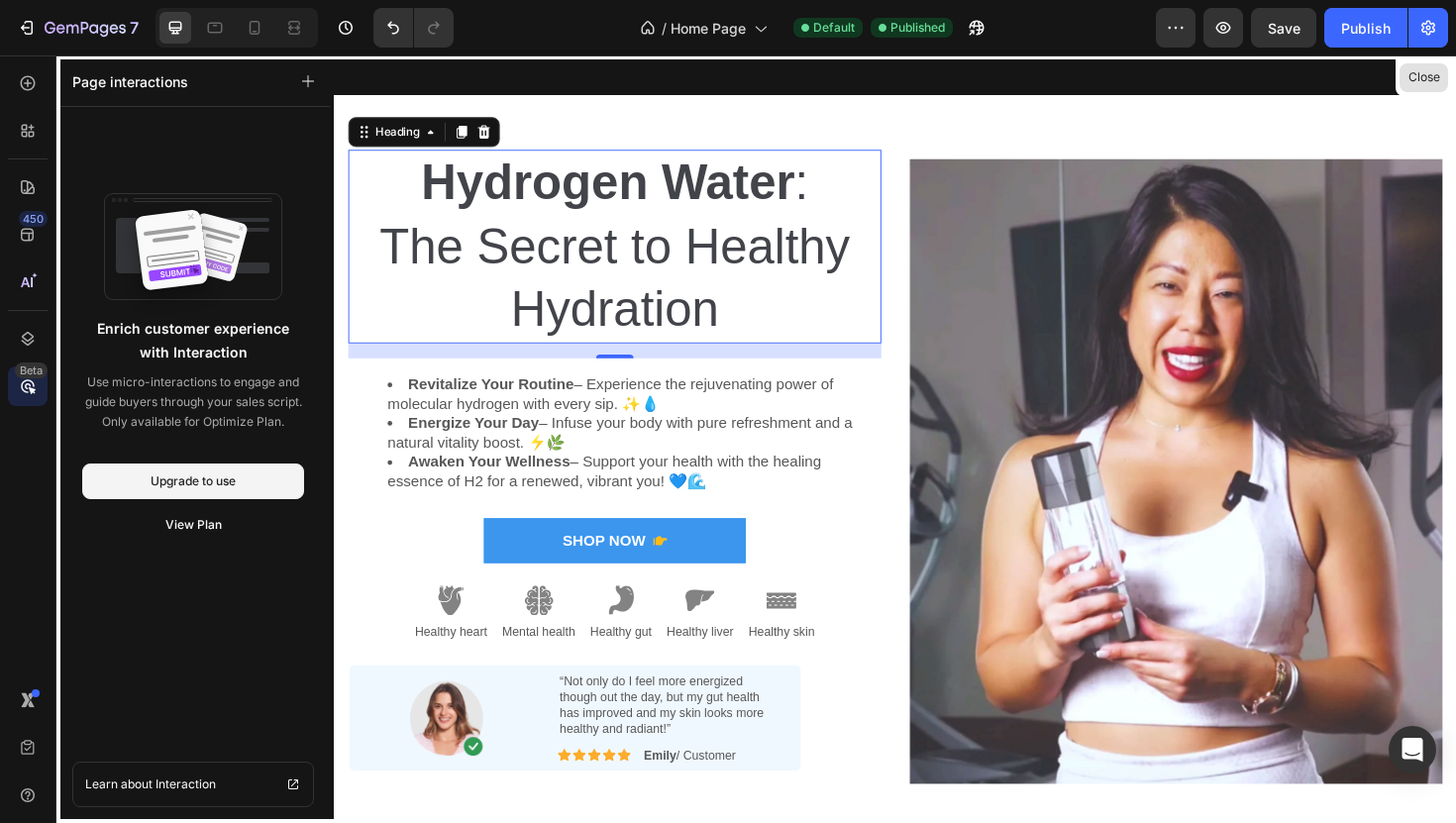 click on "Close" at bounding box center [1423, 77] 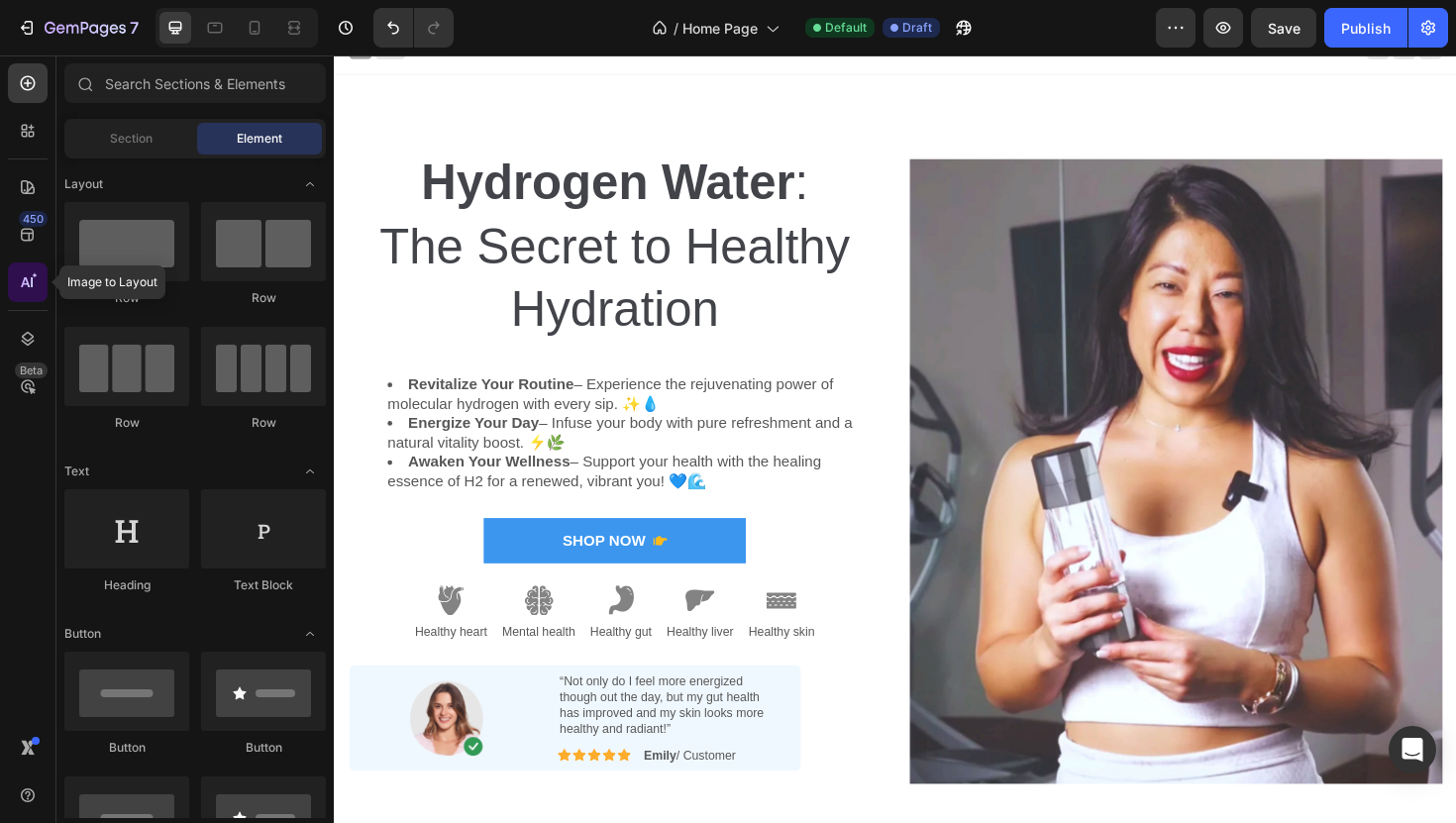 click 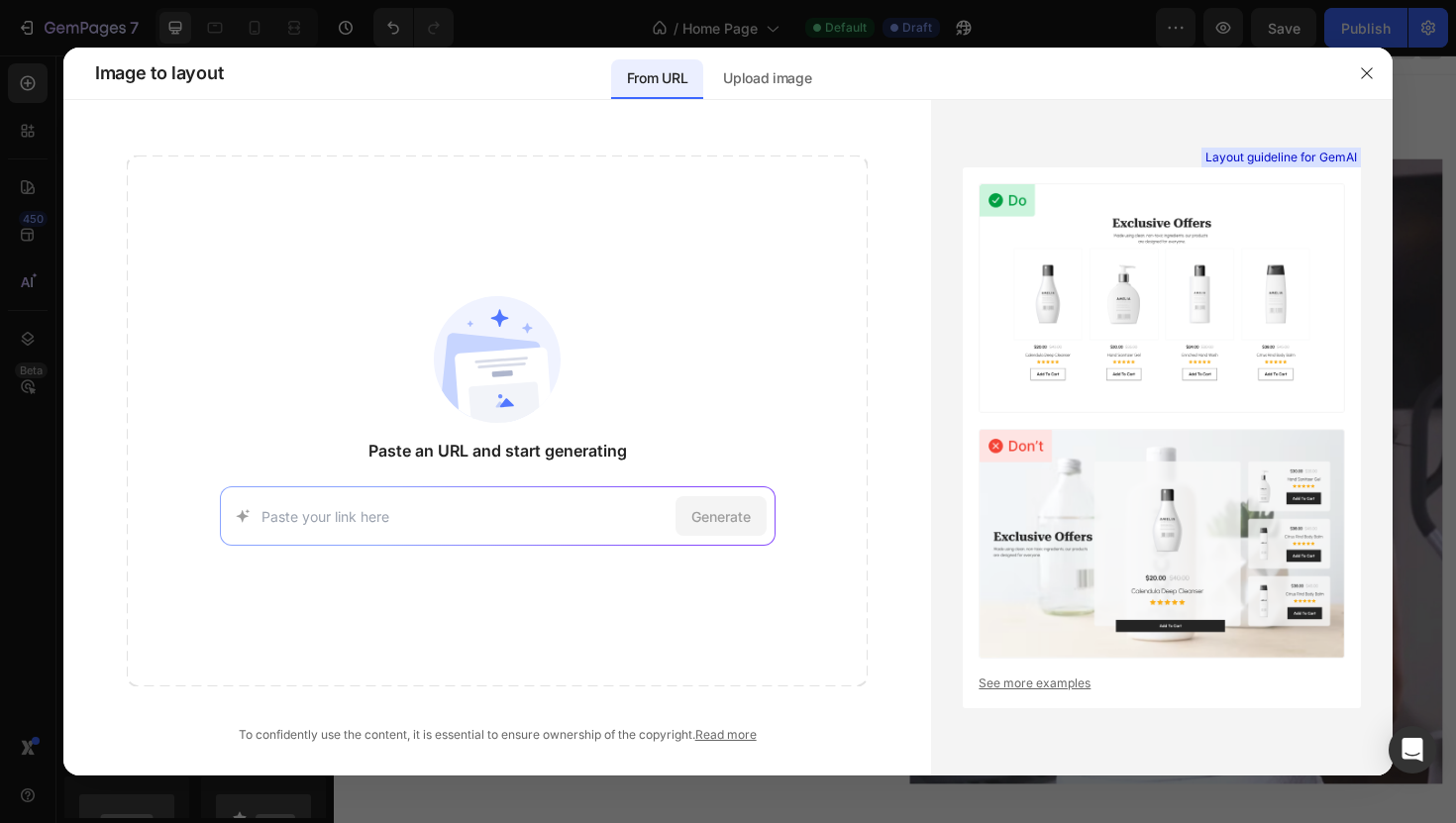 click at bounding box center [1162, 298] 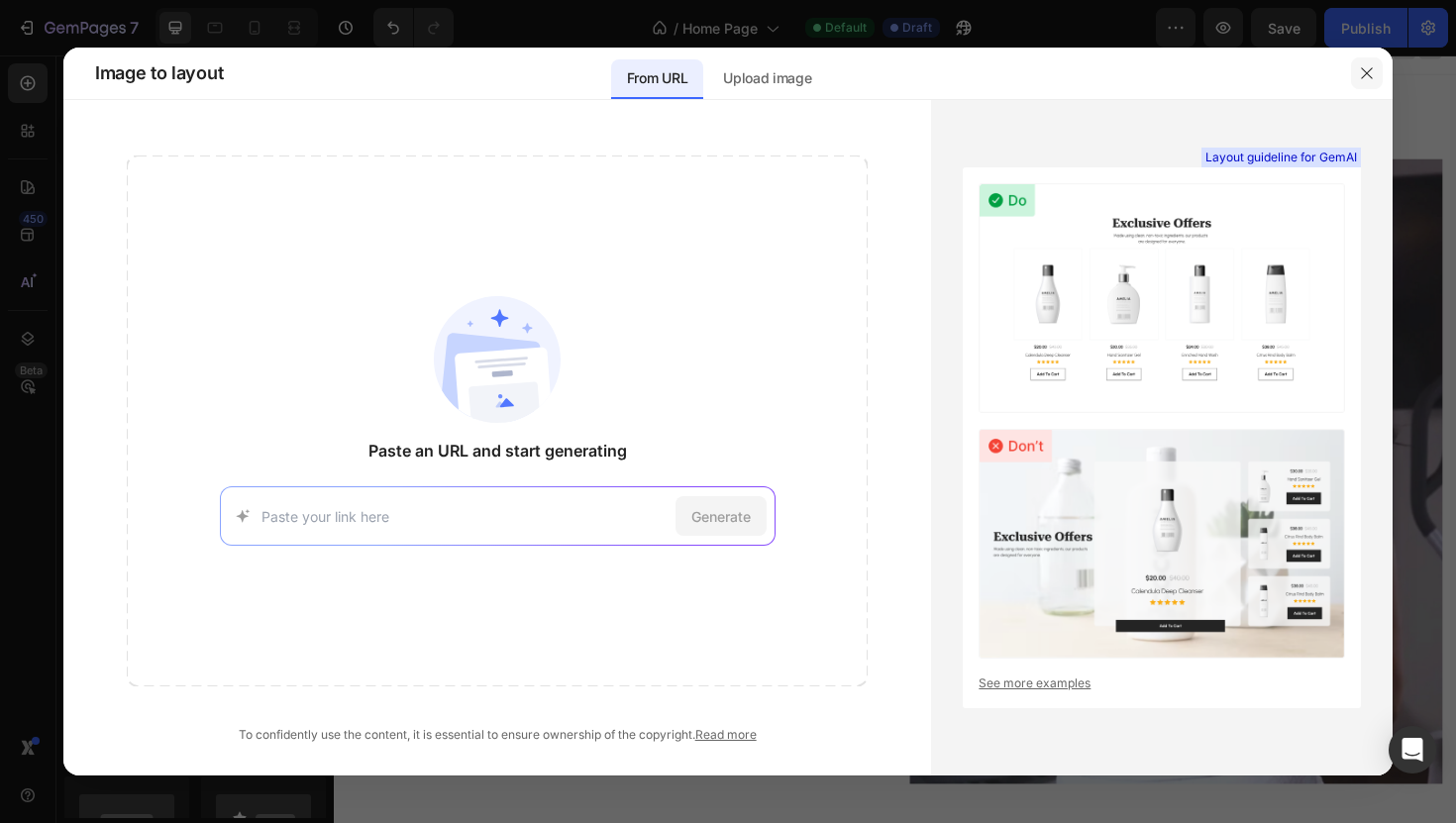 click 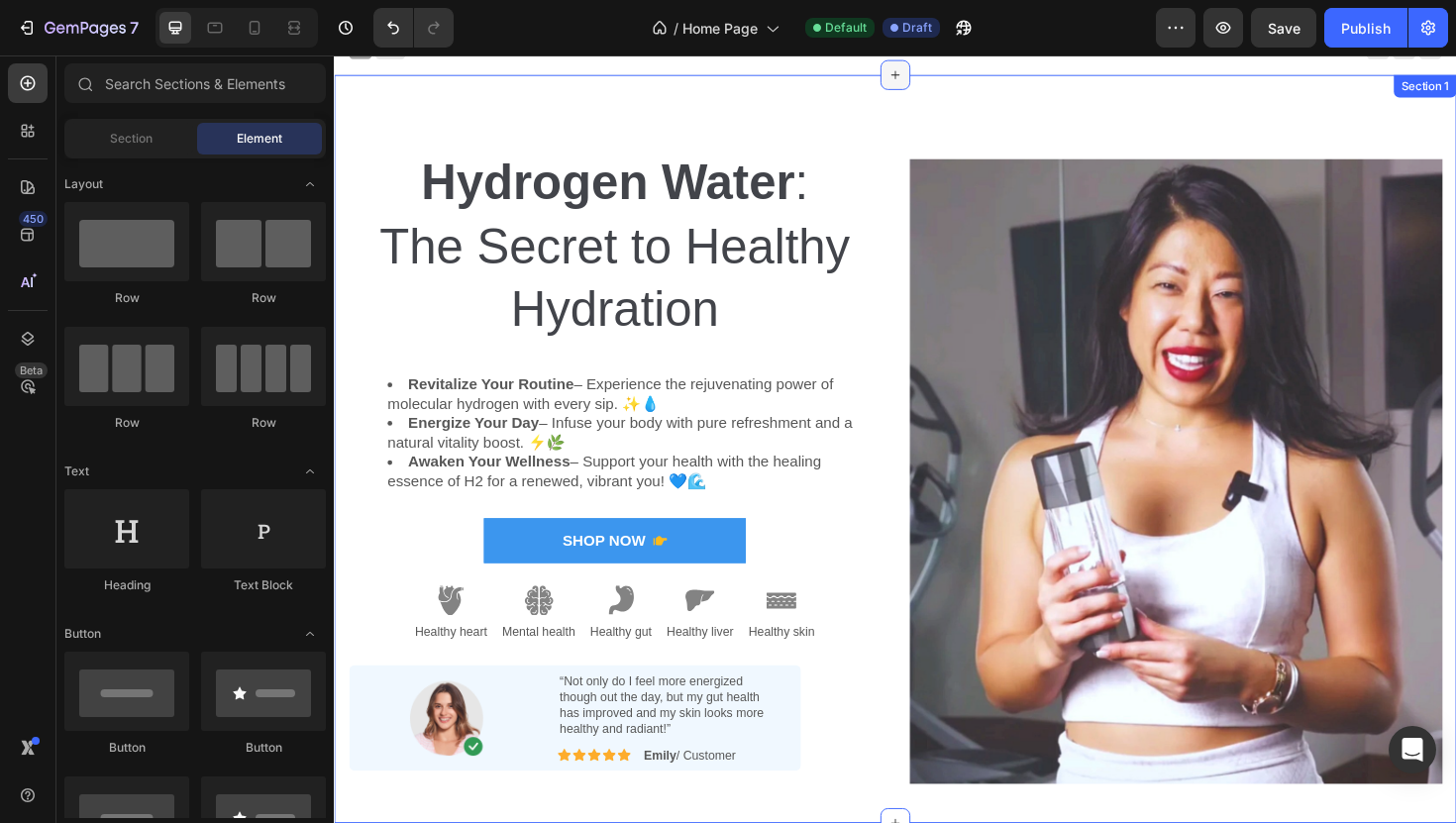 click at bounding box center [928, 76] 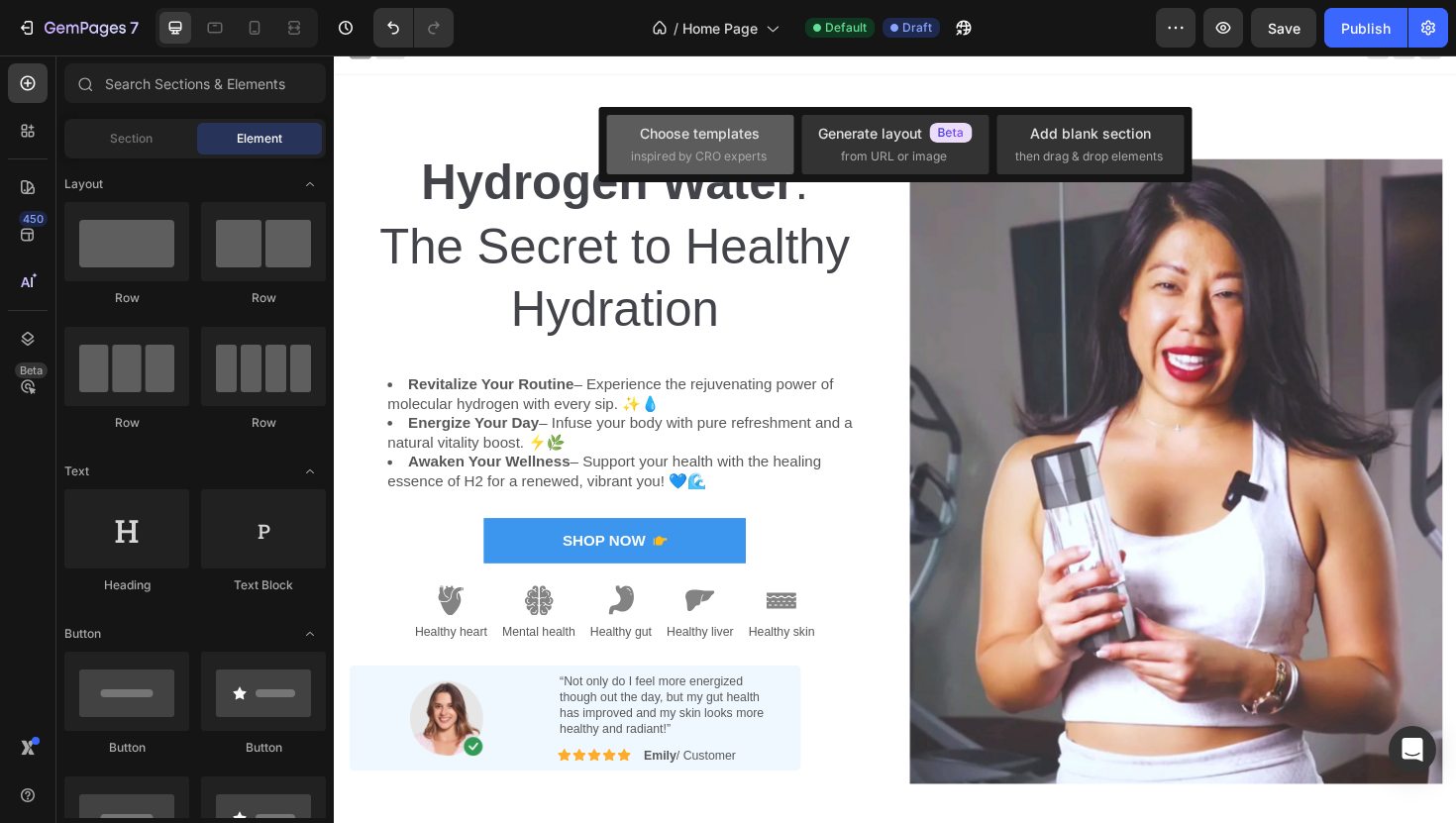 click on "inspired by CRO experts" at bounding box center [698, 156] 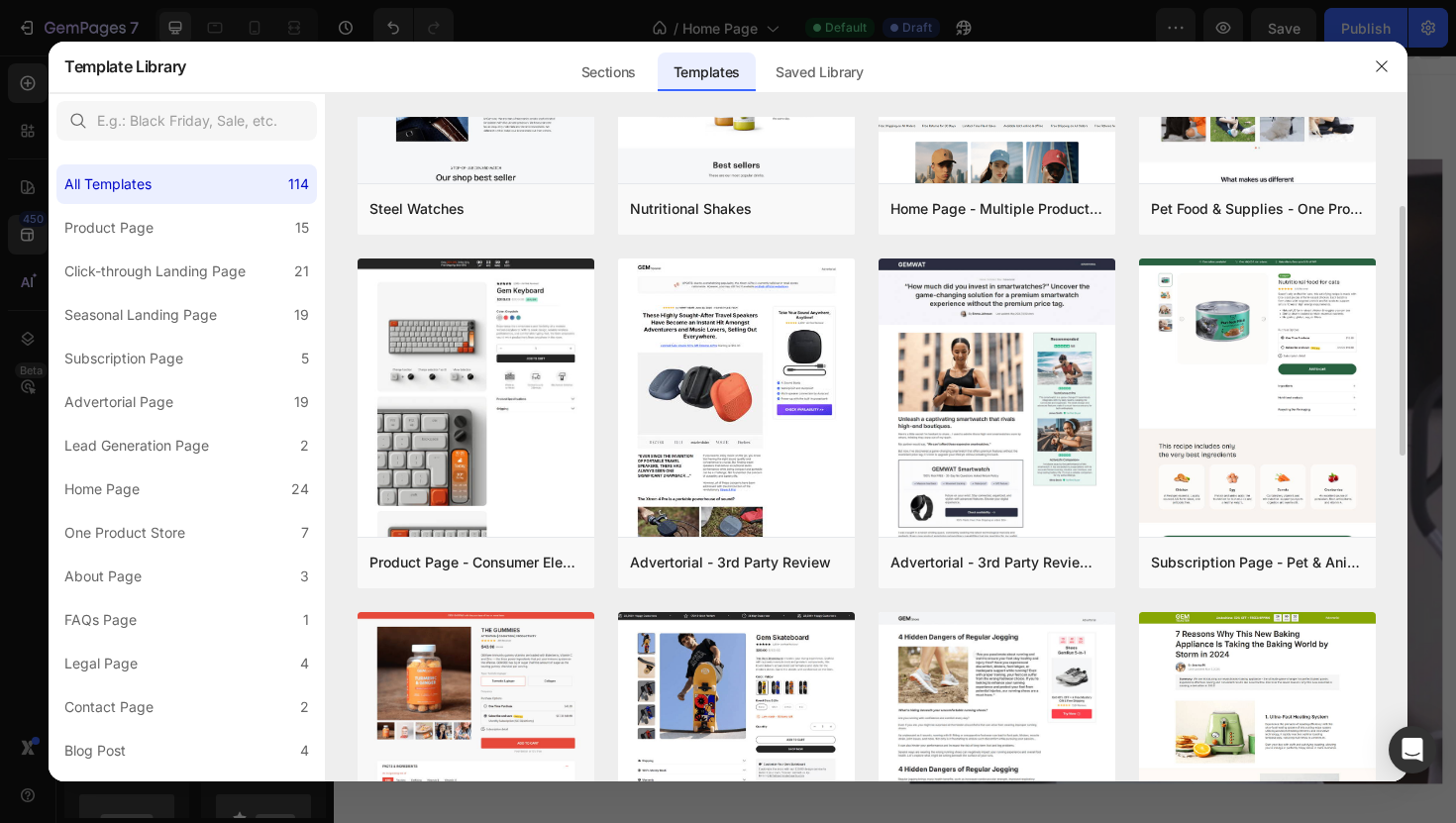 scroll, scrollTop: 219, scrollLeft: 0, axis: vertical 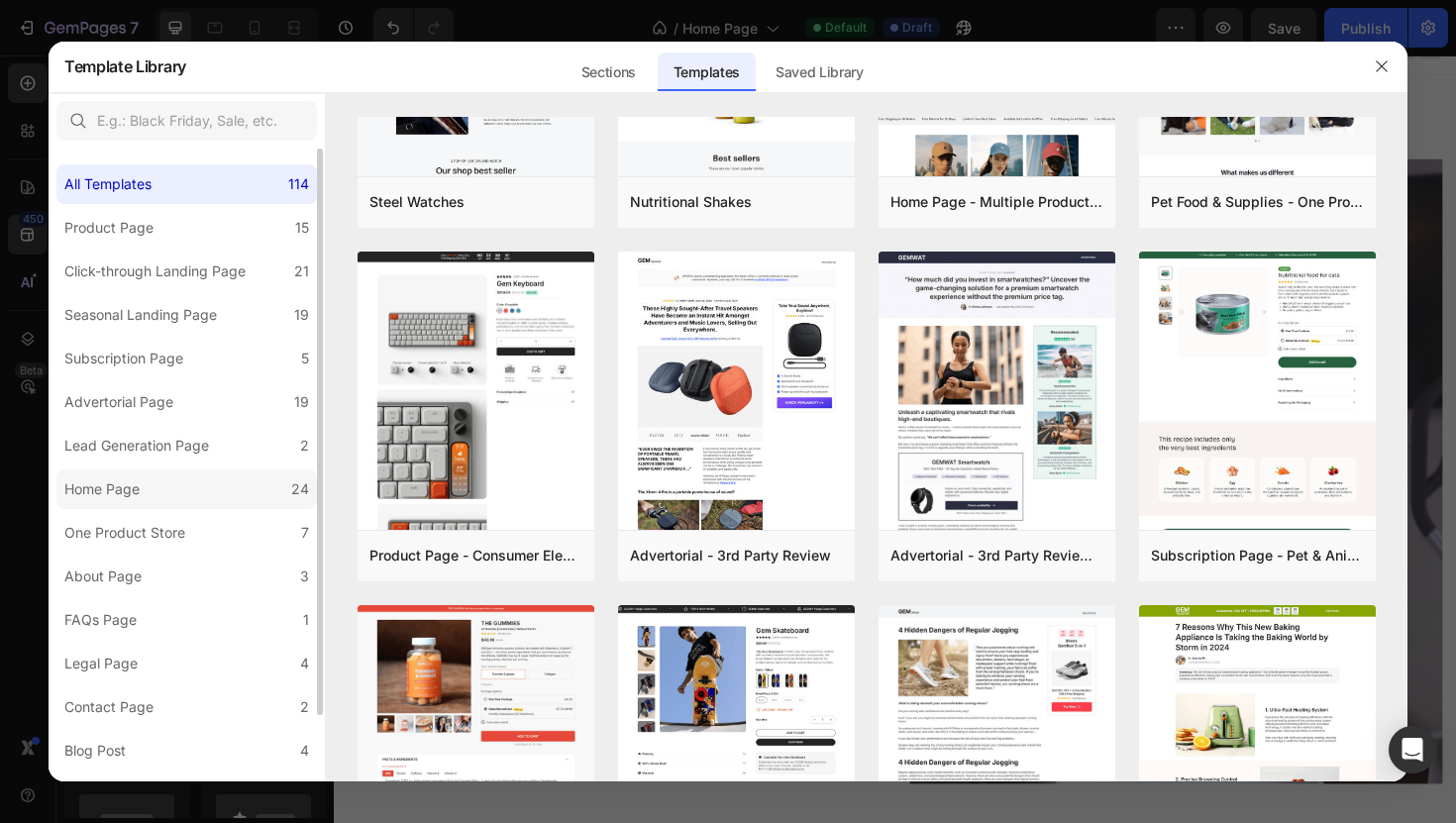 click on "Home Page" at bounding box center (102, 489) 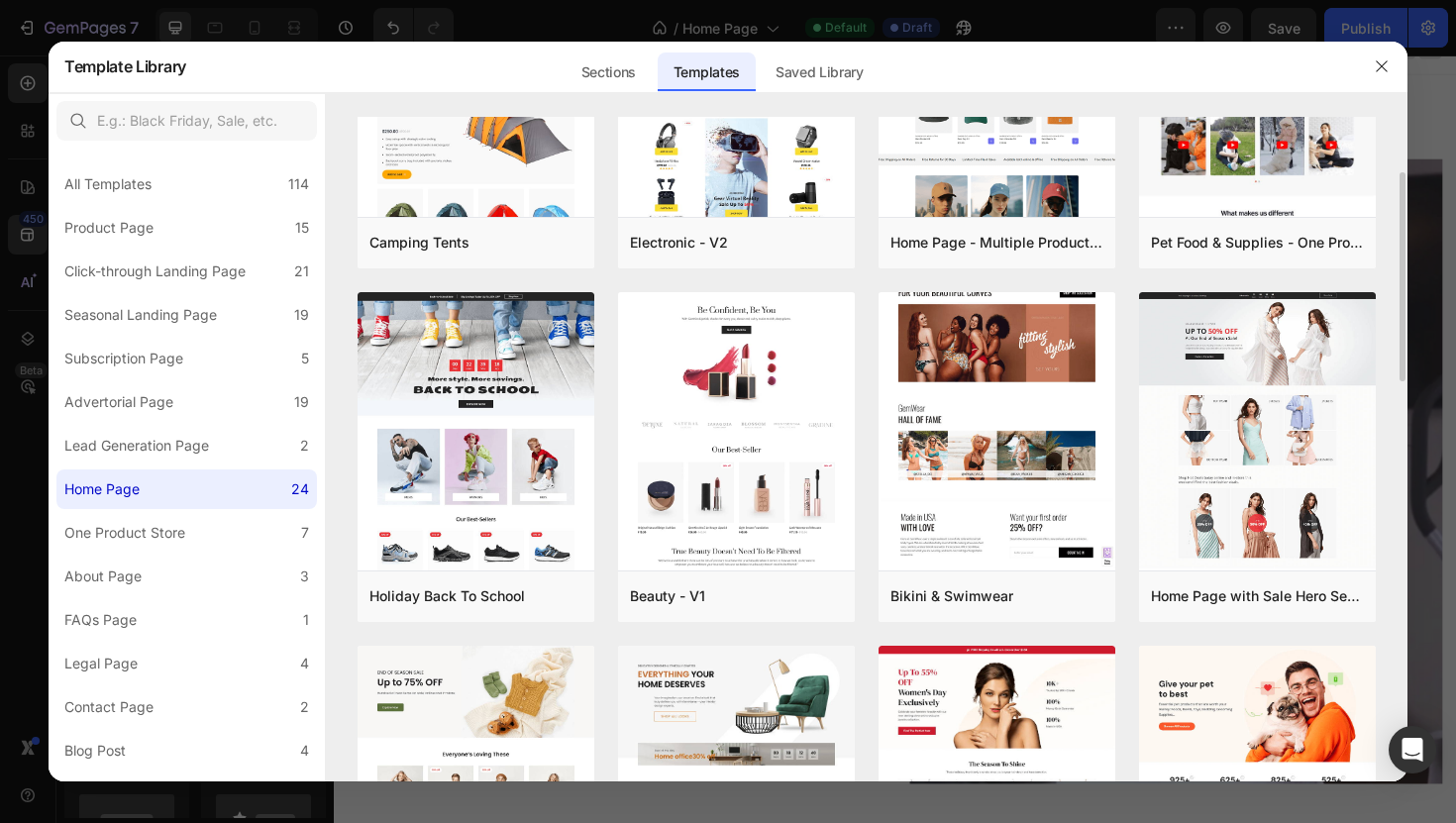 scroll, scrollTop: 0, scrollLeft: 0, axis: both 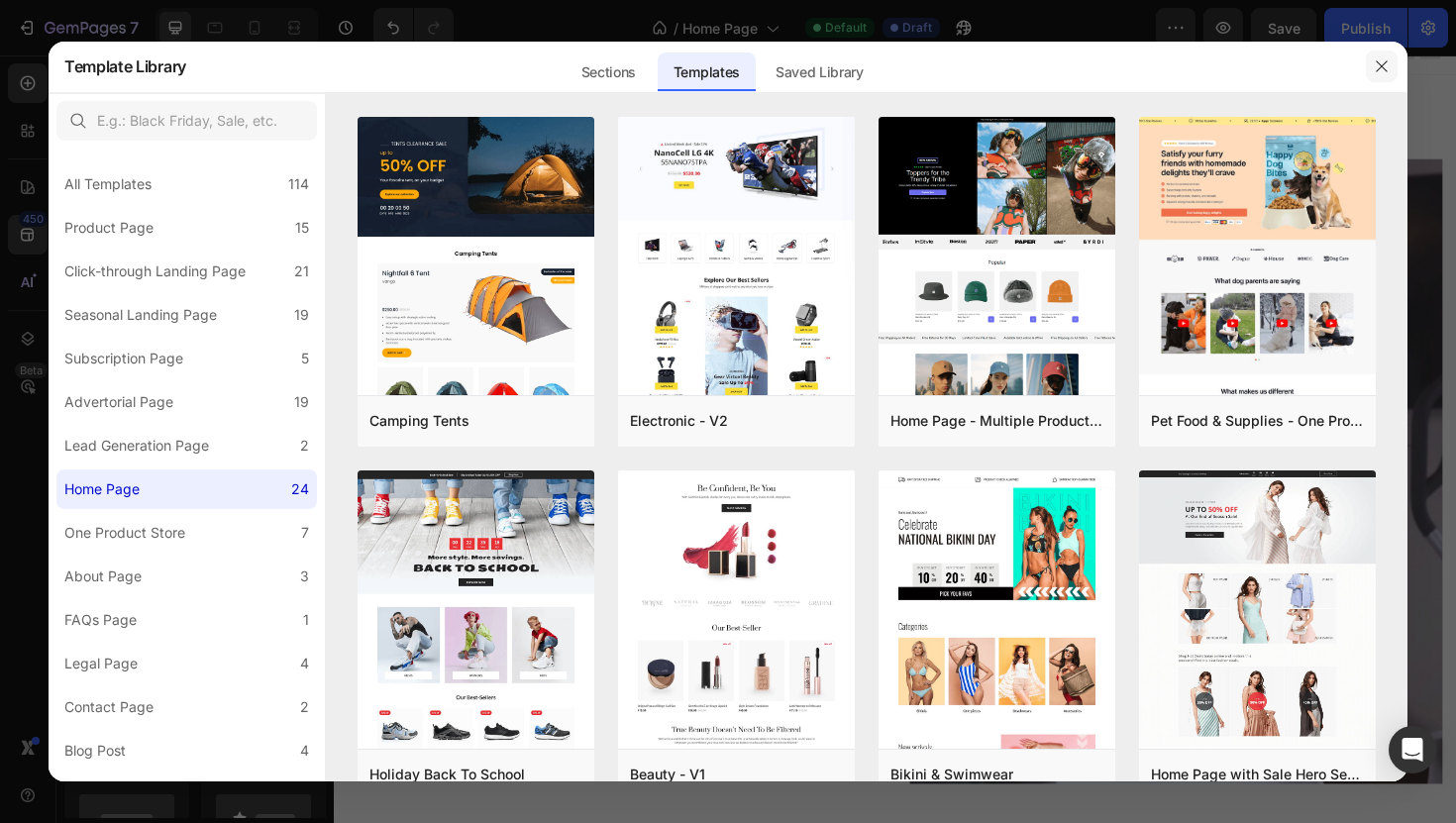 click 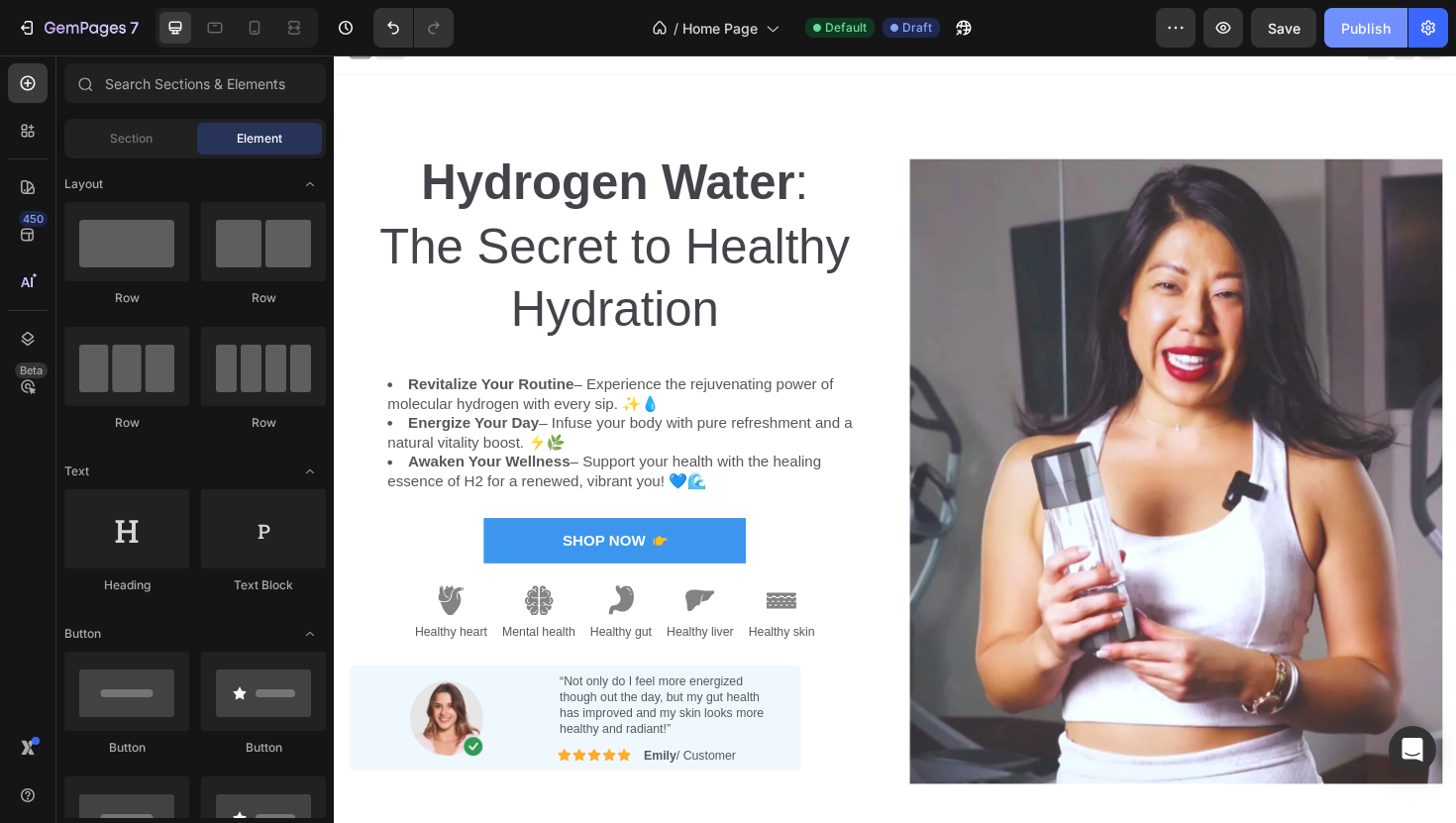 click on "Publish" at bounding box center [1366, 28] 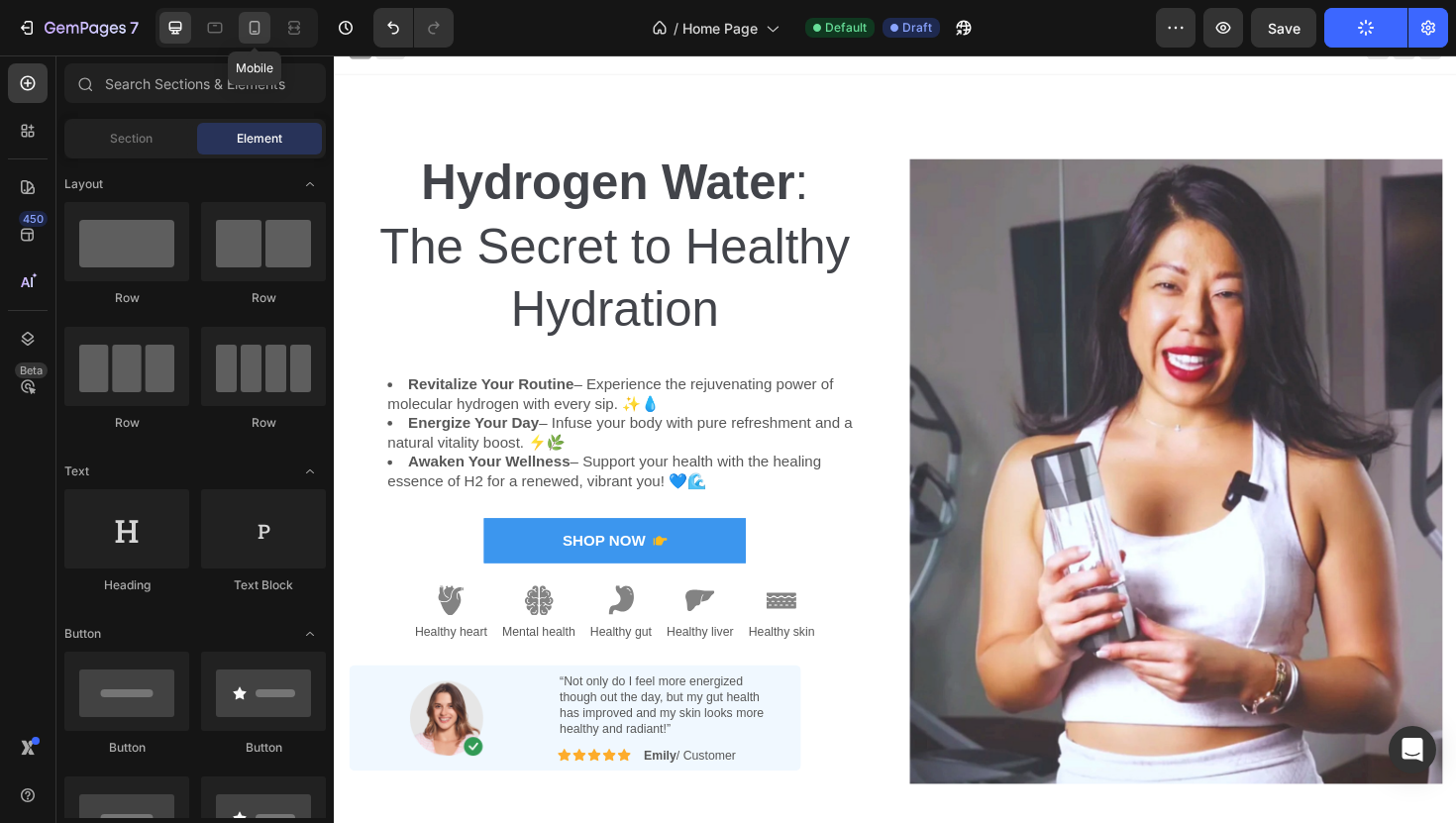 click 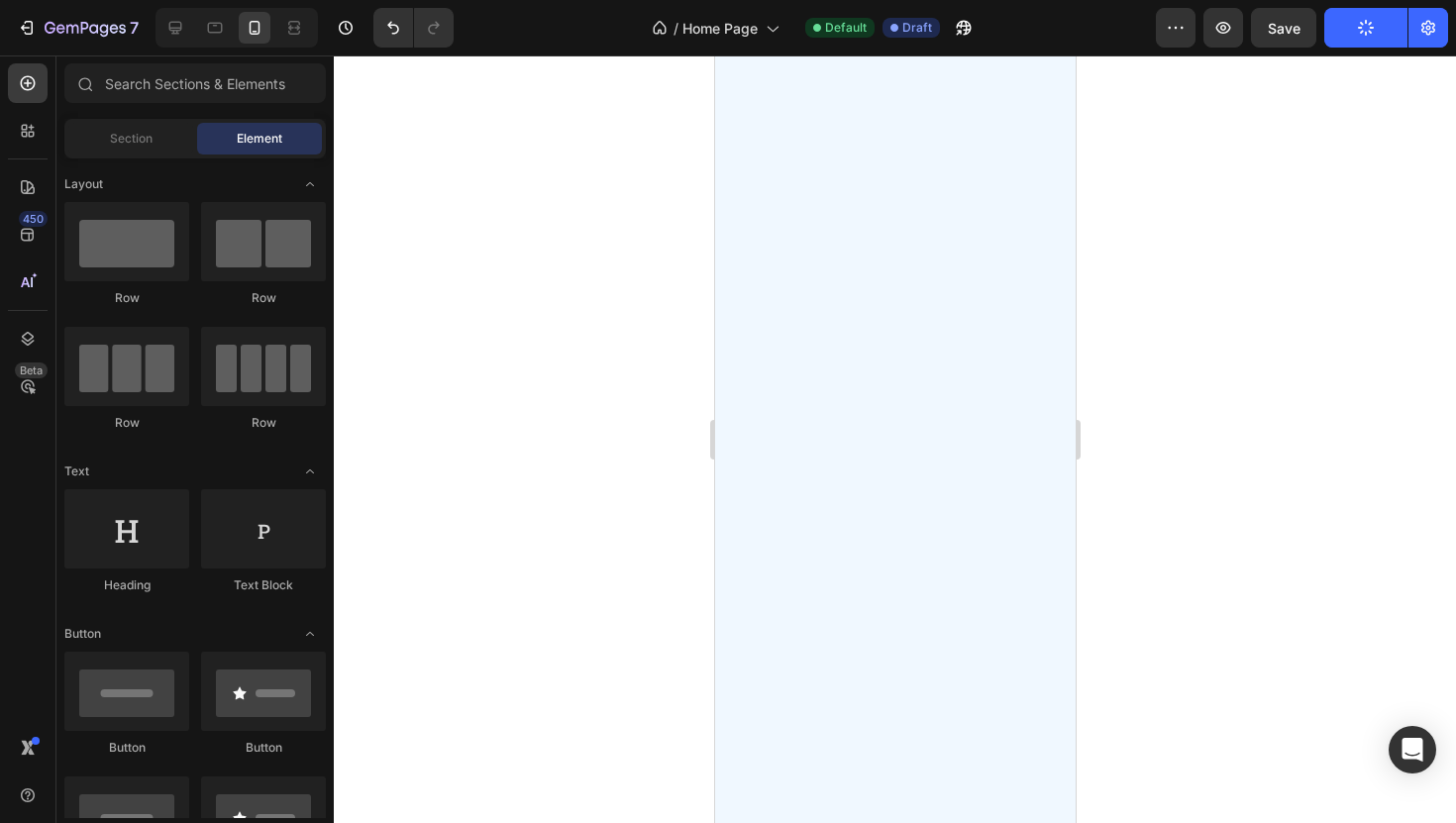 scroll, scrollTop: 15202, scrollLeft: 0, axis: vertical 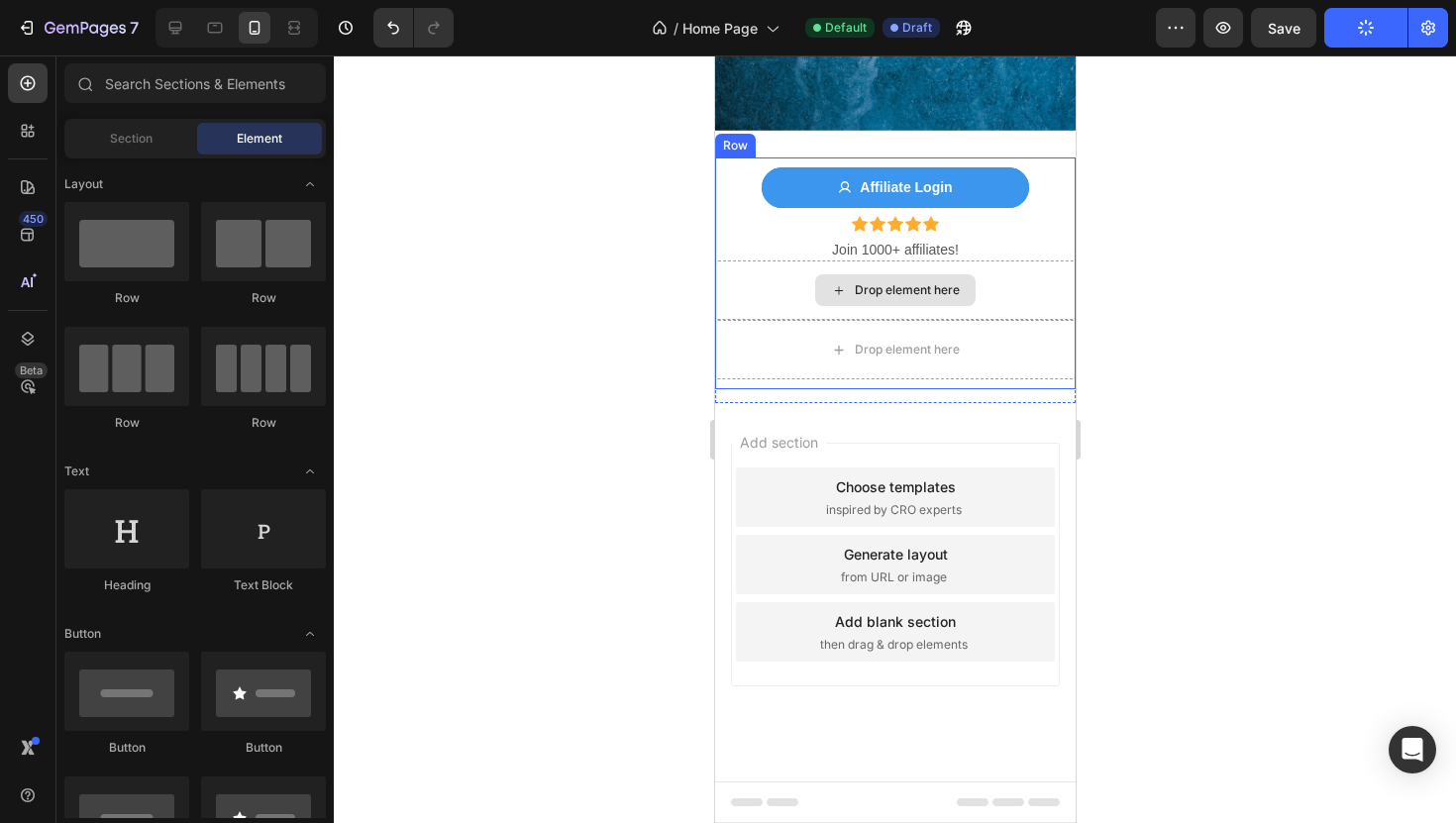 click on "Drop element here" at bounding box center [894, 290] 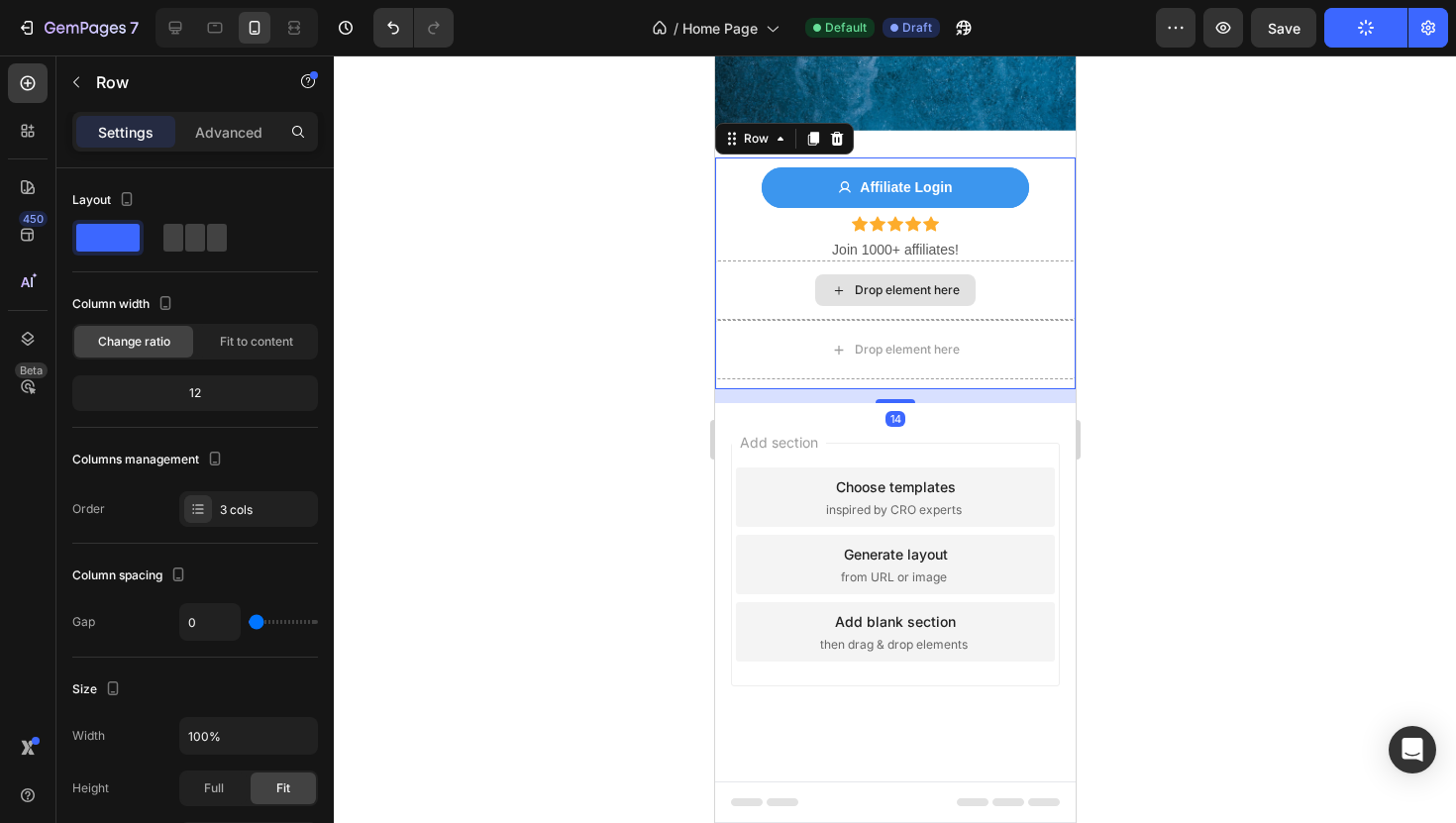 click on "Drop element here" at bounding box center (894, 290) 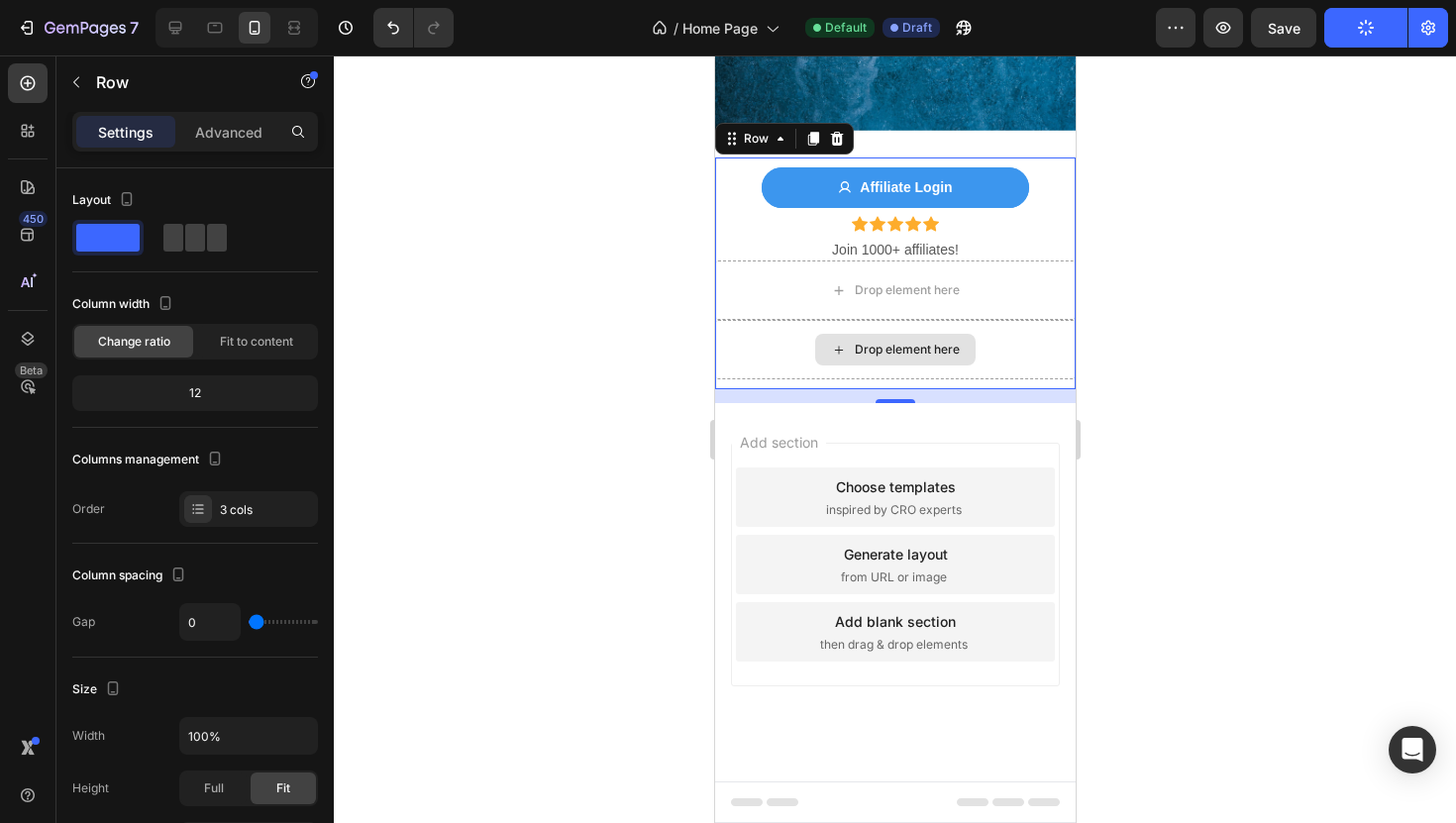 click on "Drop element here" at bounding box center (894, 350) 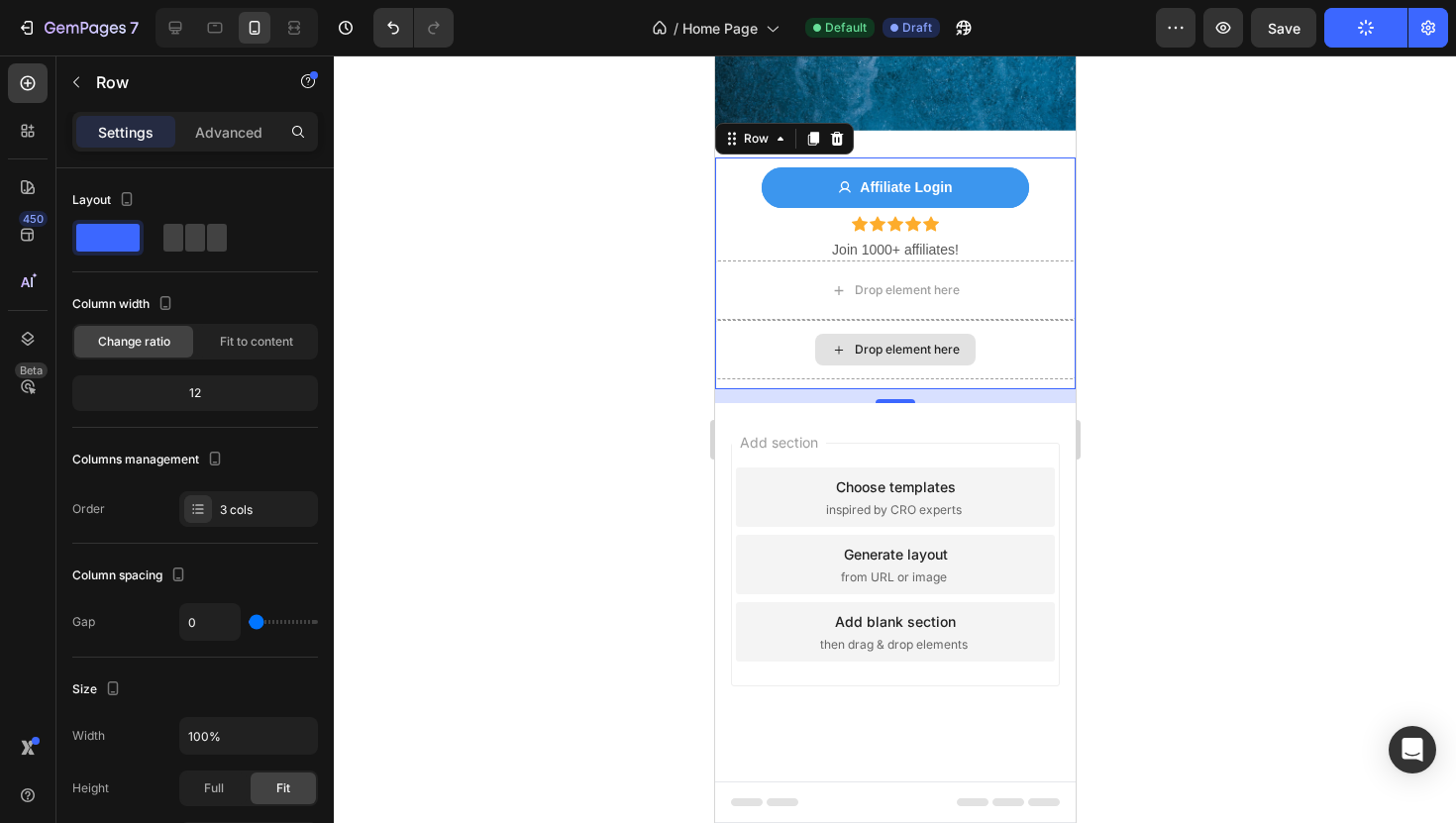 click on "Drop element here" at bounding box center [894, 350] 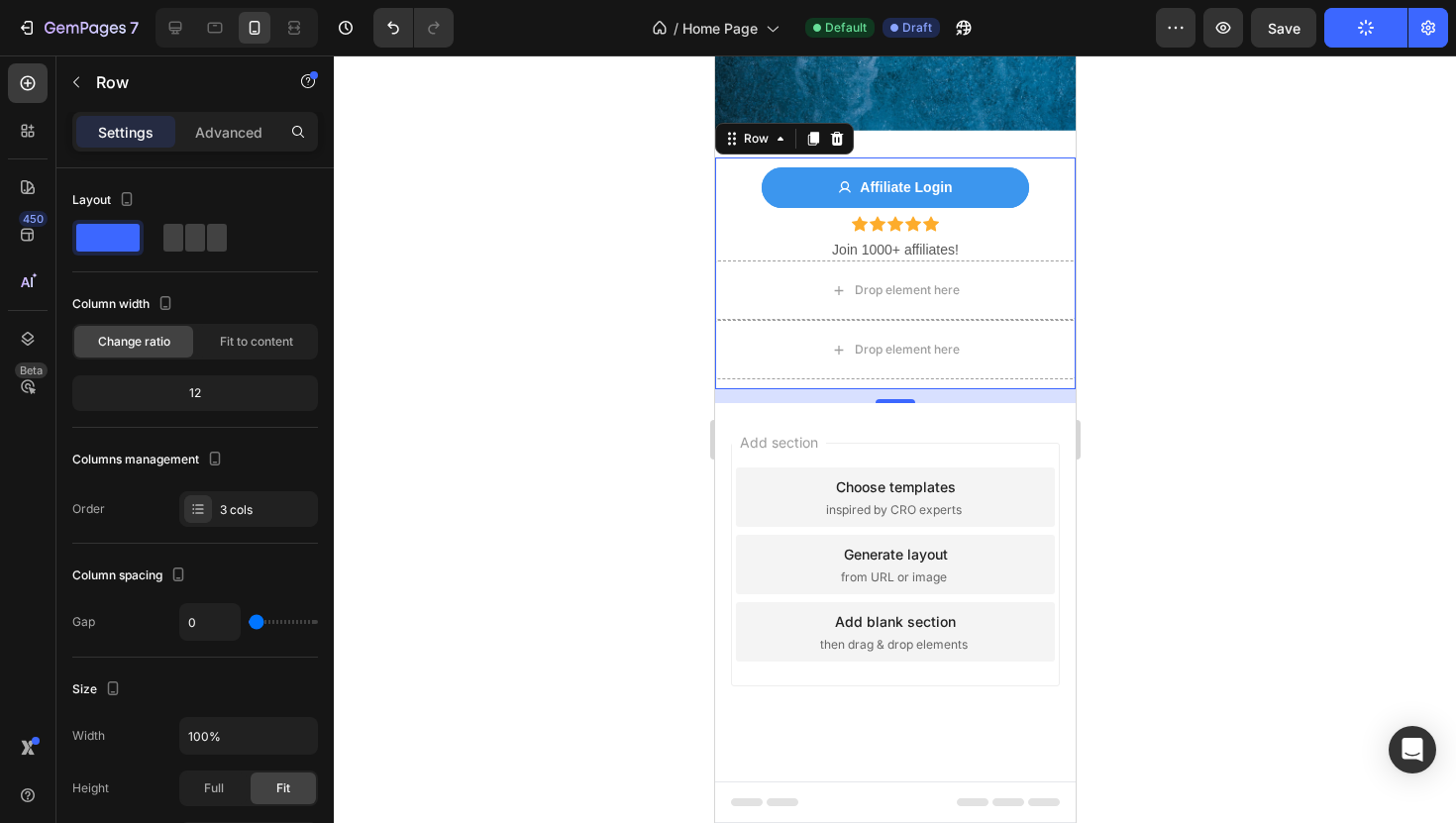 click on "Add section Choose templates inspired by CRO experts Generate layout from URL or image Add blank section then drag & drop elements" at bounding box center (894, 592) 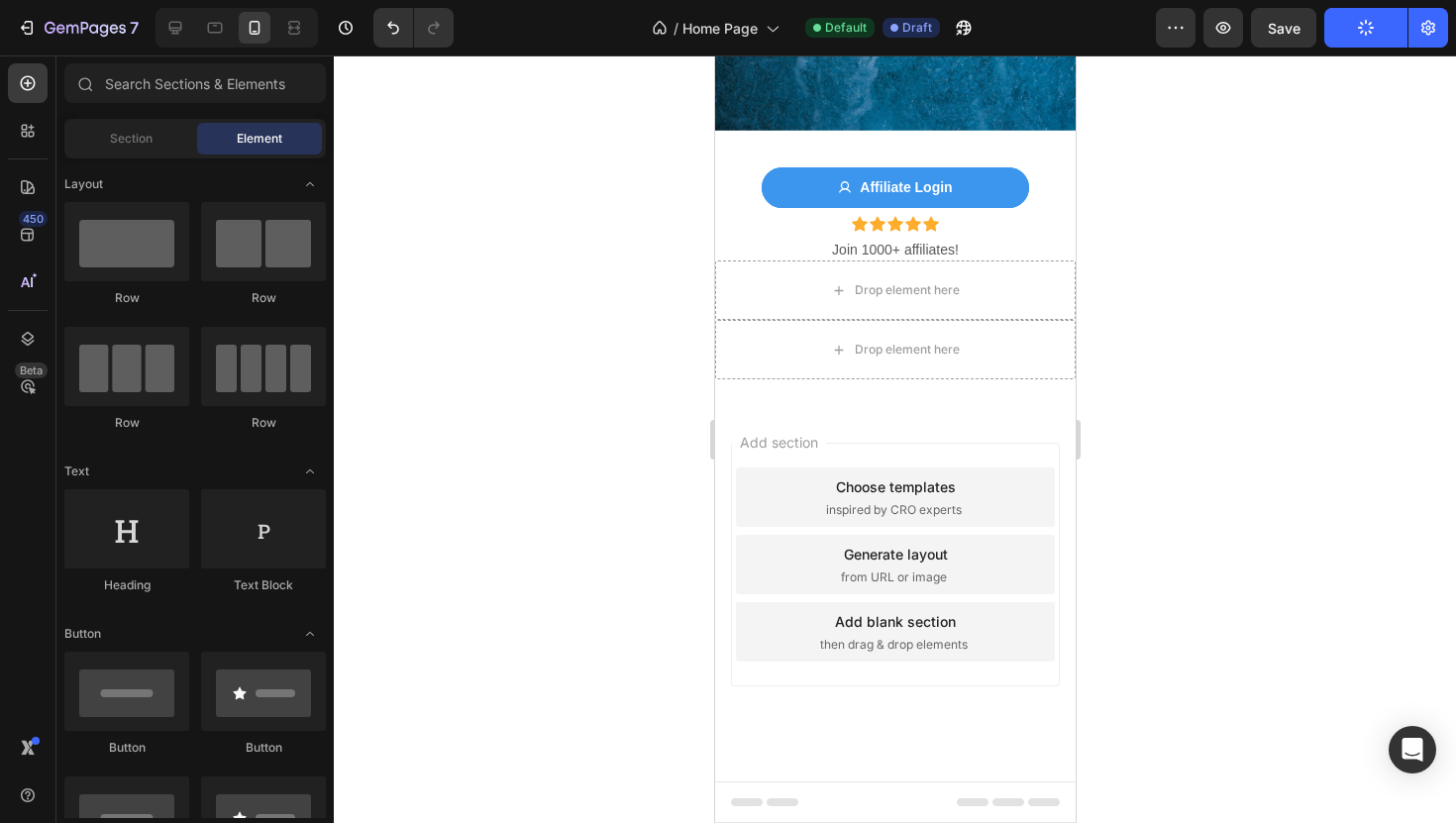 click on "Add section Choose templates inspired by CRO experts Generate layout from URL or image Add blank section then drag & drop elements" at bounding box center (894, 592) 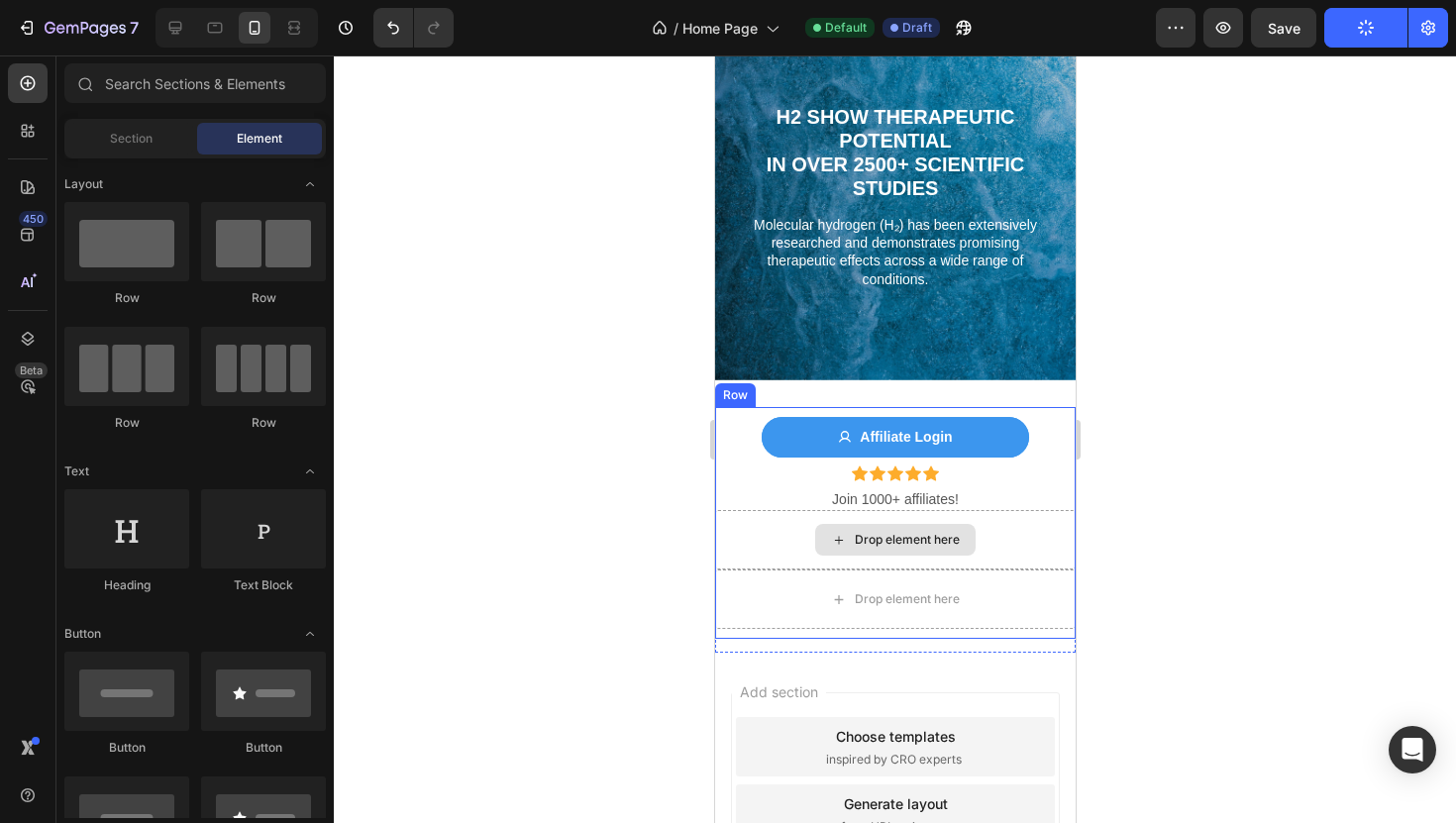 scroll, scrollTop: 14952, scrollLeft: 0, axis: vertical 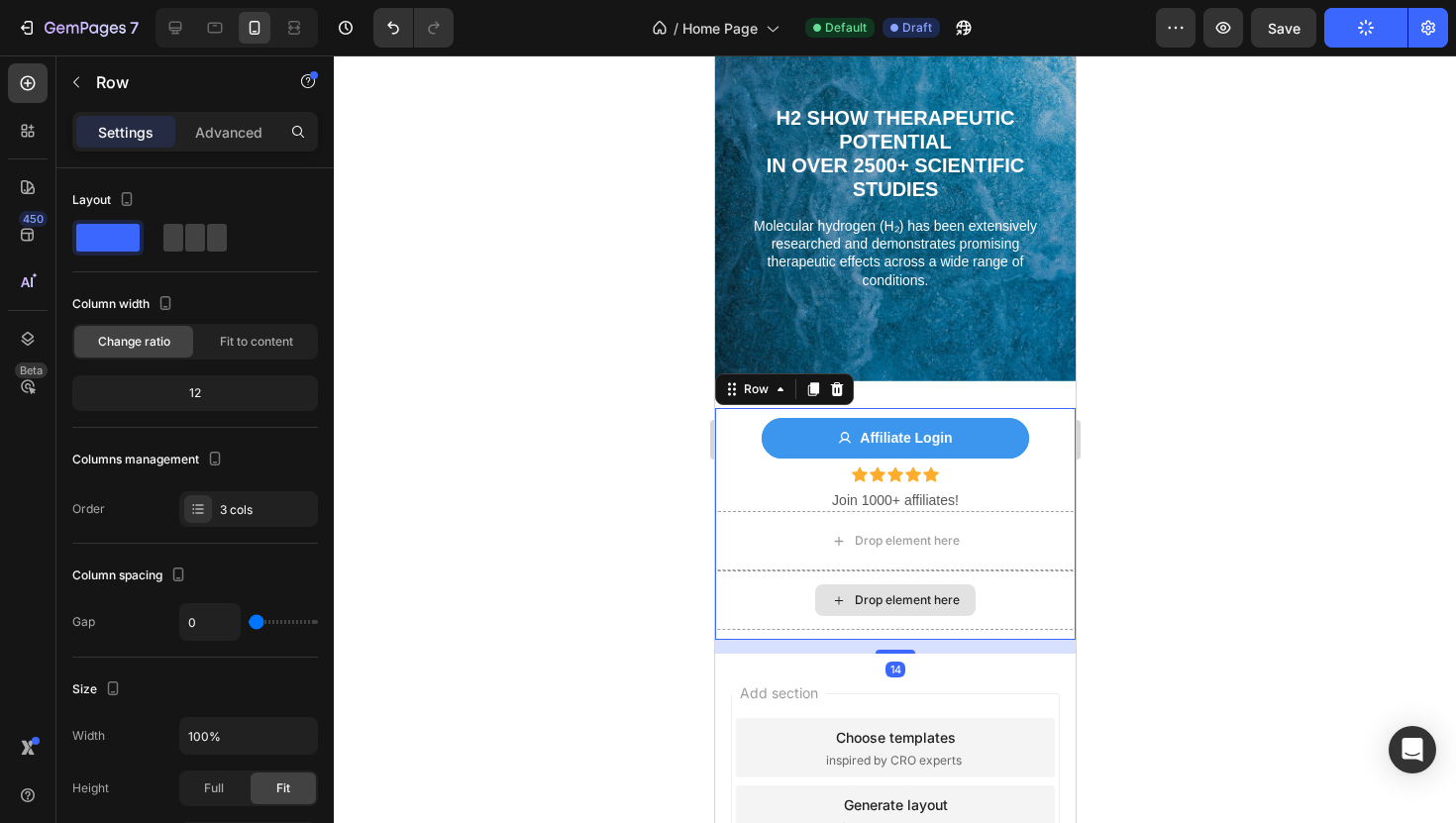click on "Drop element here" at bounding box center [894, 600] 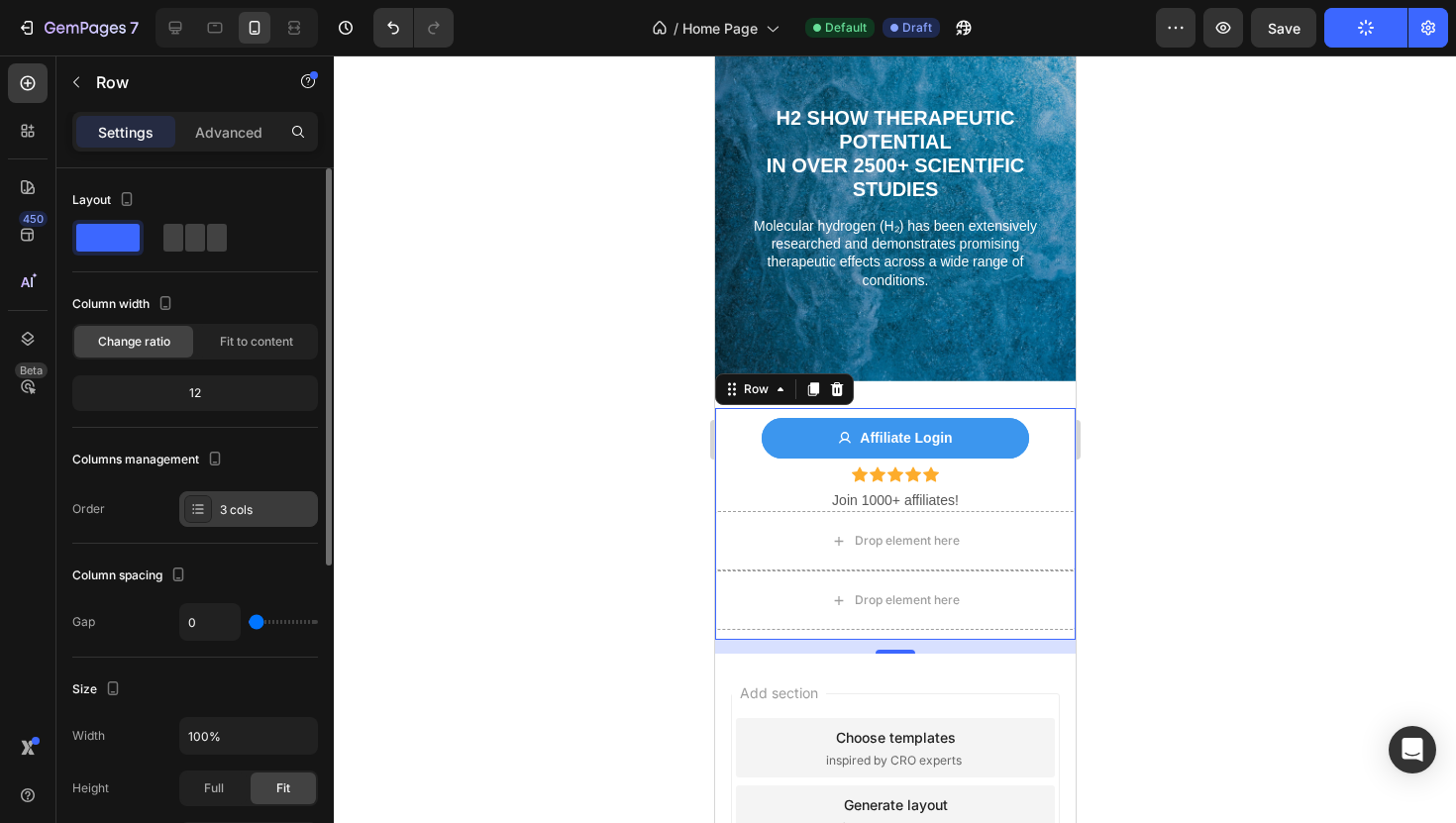 click on "3 cols" at bounding box center [266, 510] 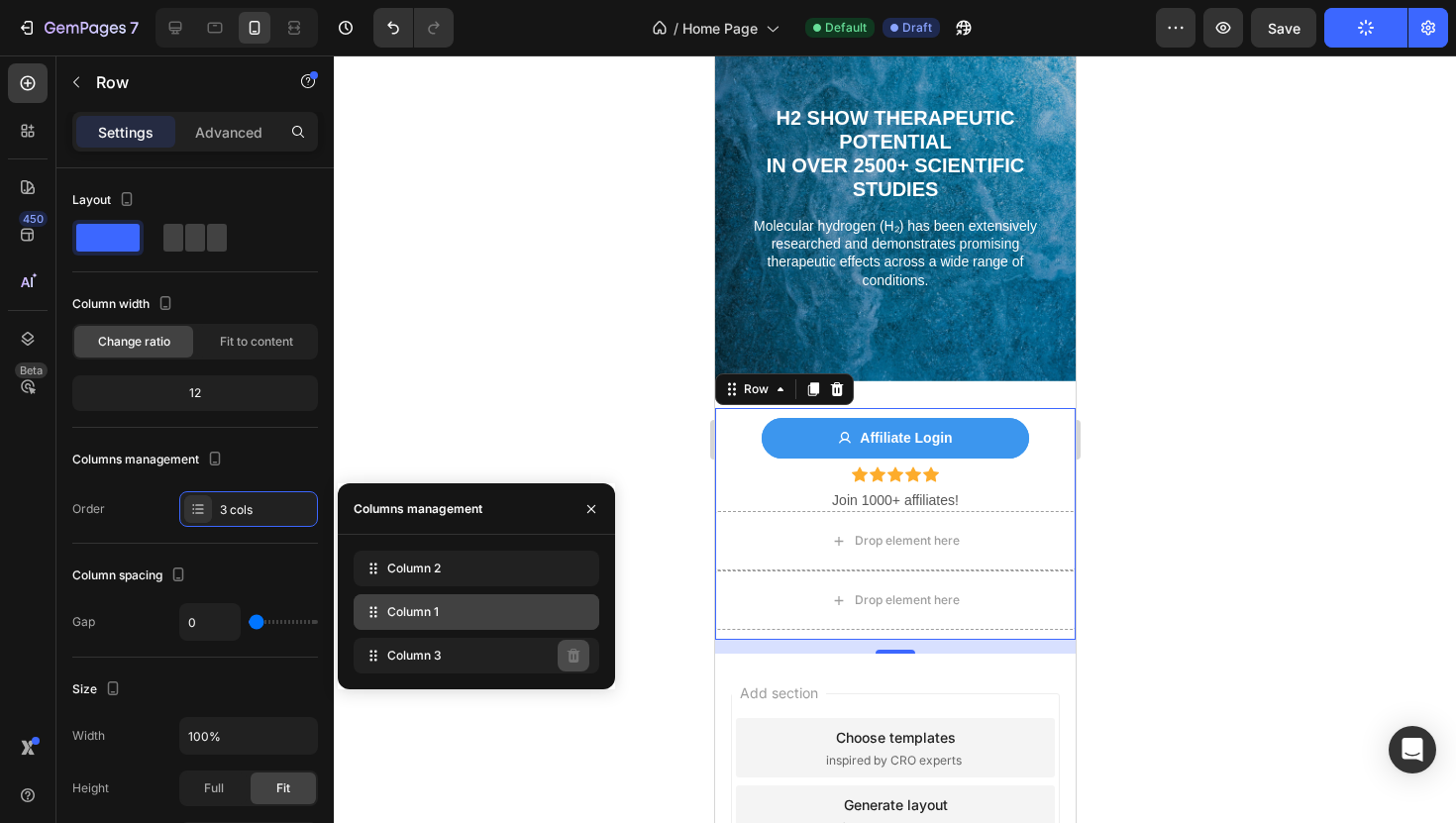 type 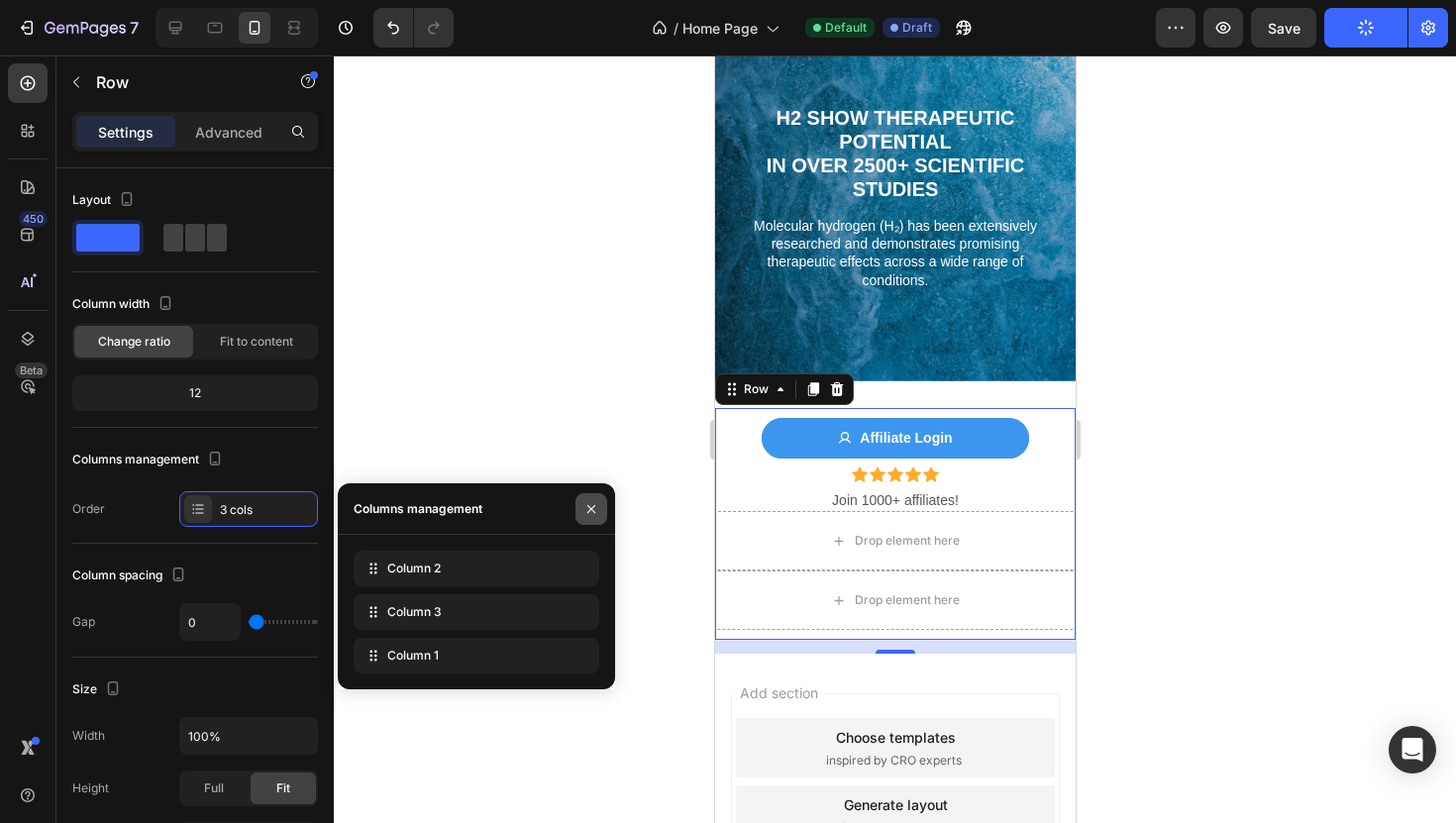 click 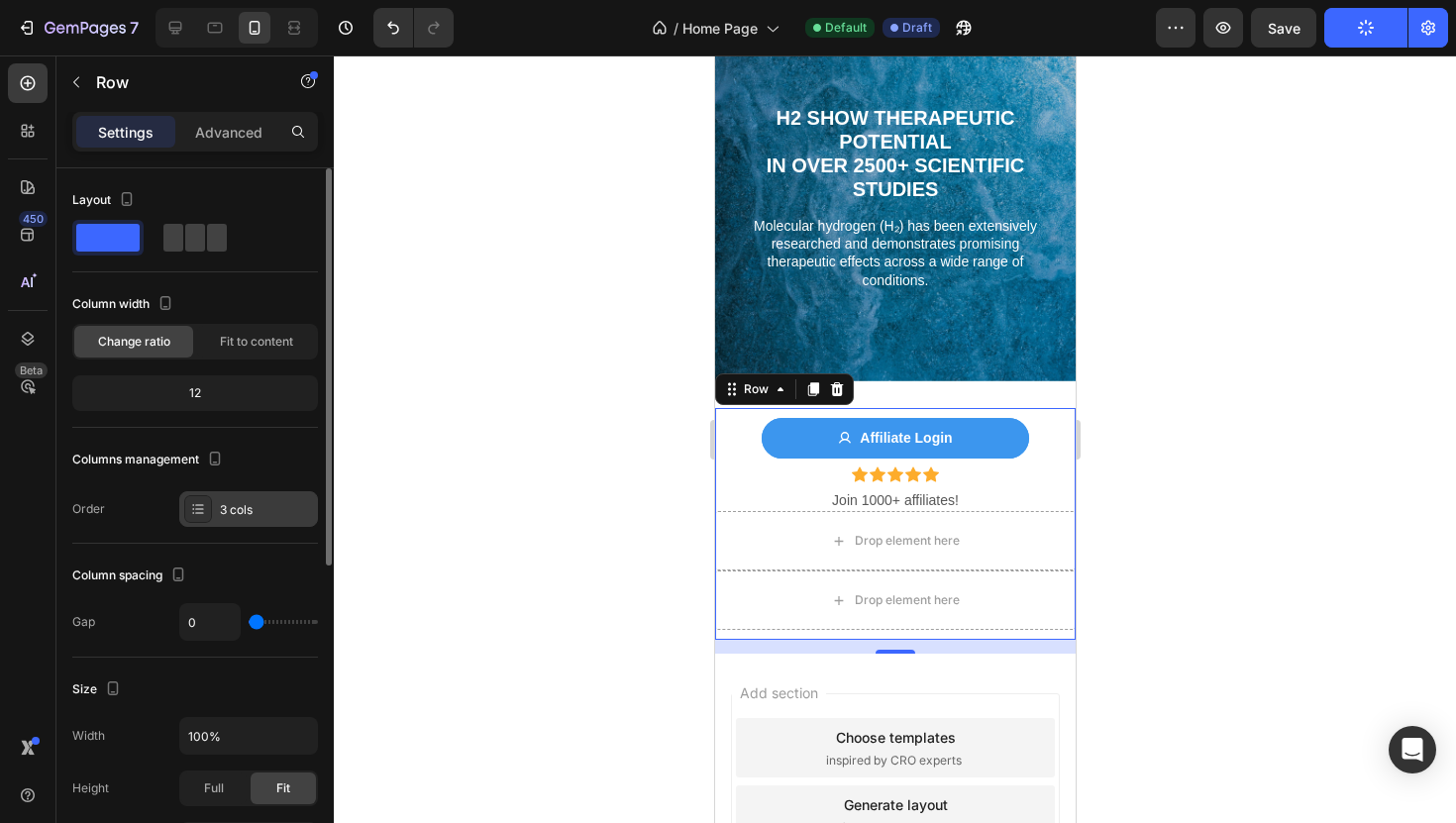 click 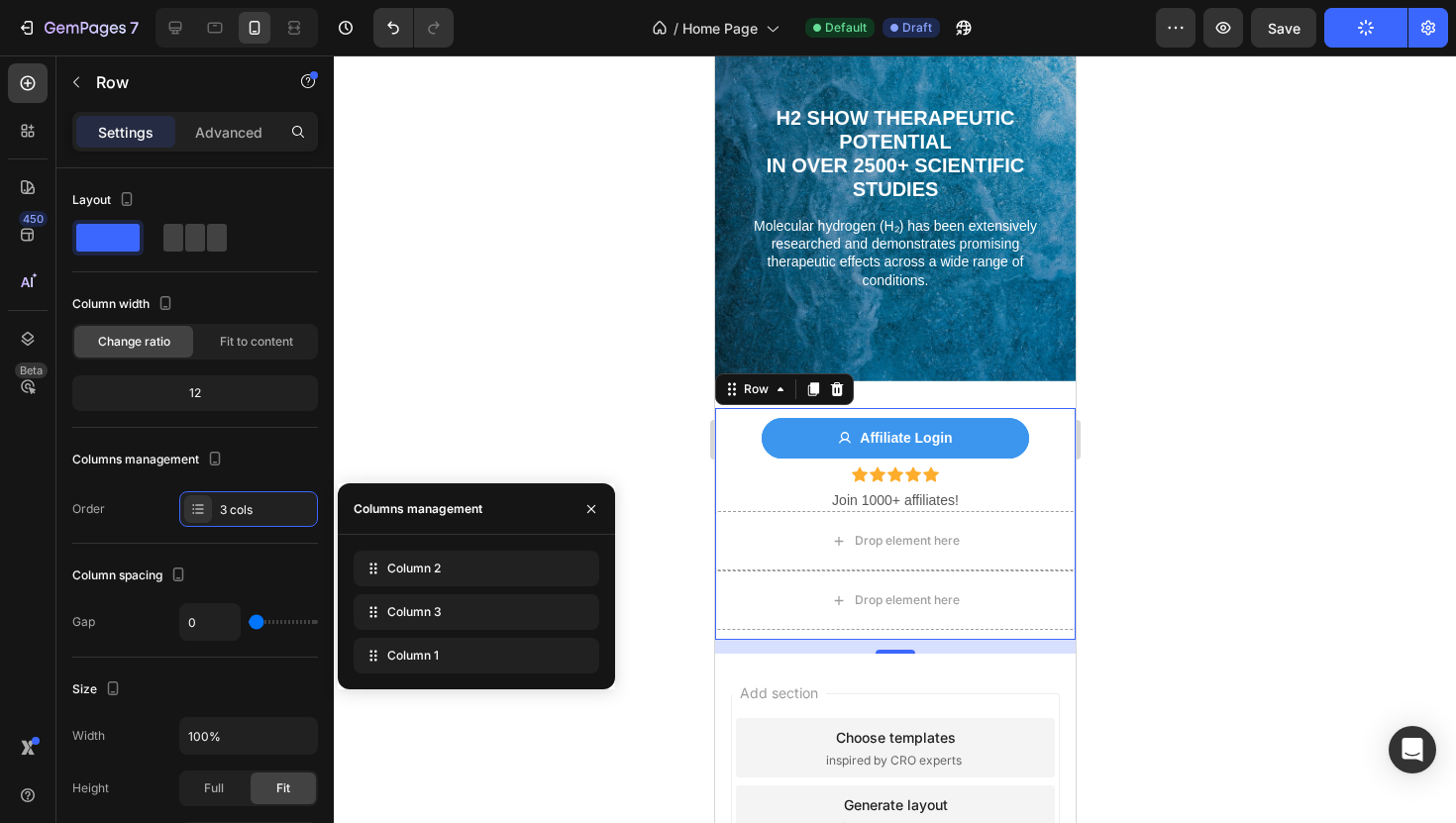 click 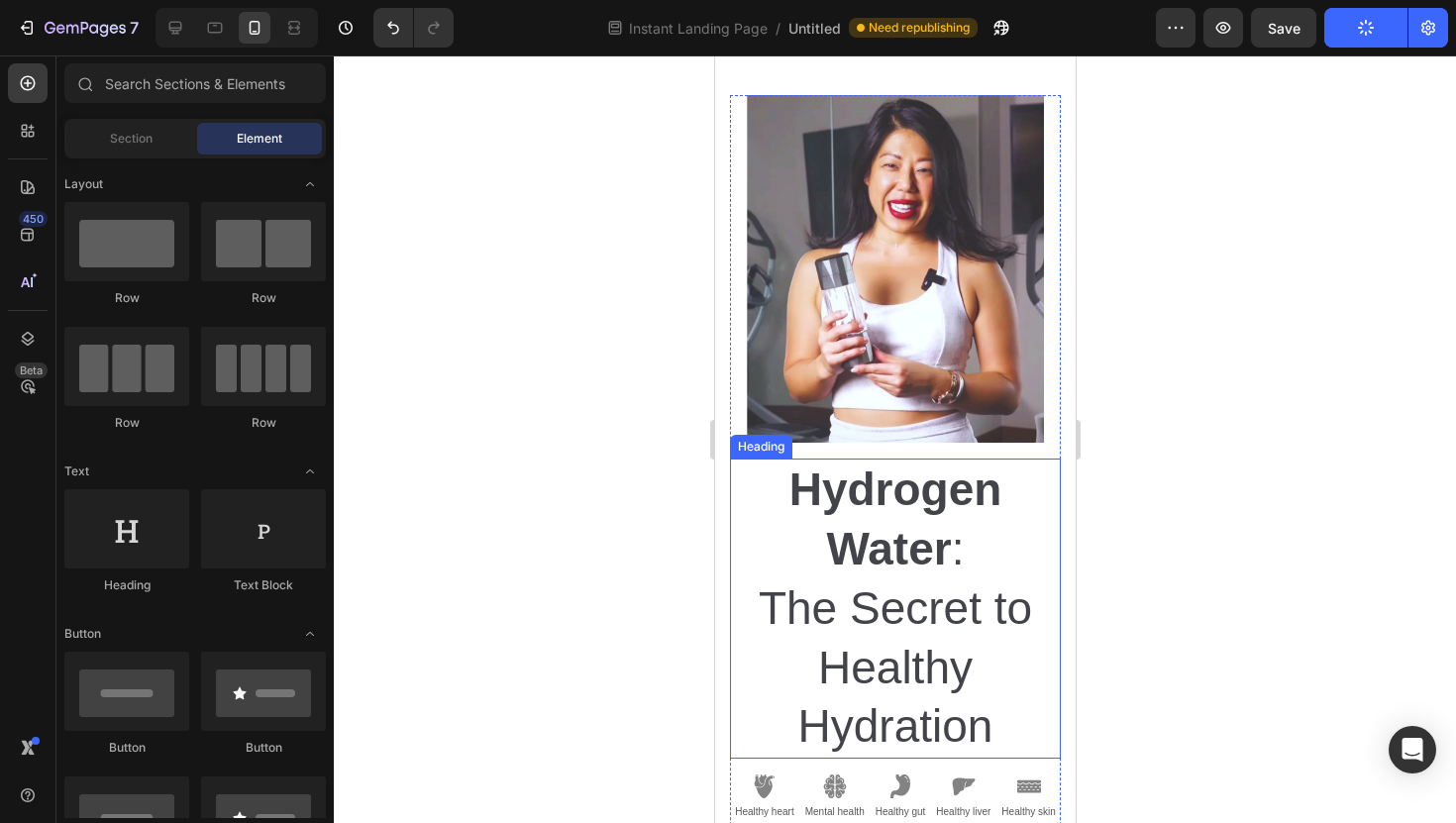 scroll, scrollTop: 0, scrollLeft: 0, axis: both 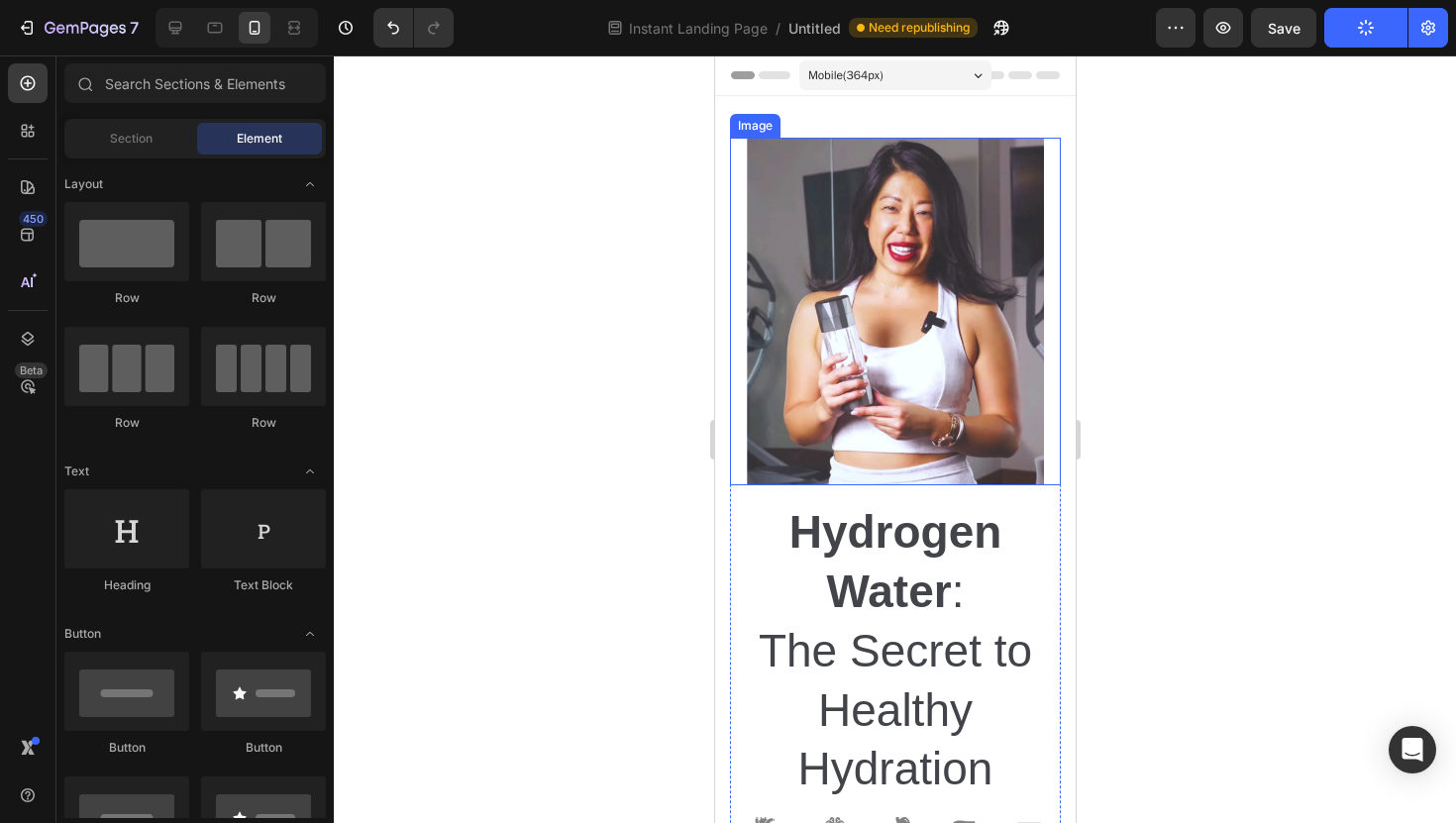 click at bounding box center (894, 311) 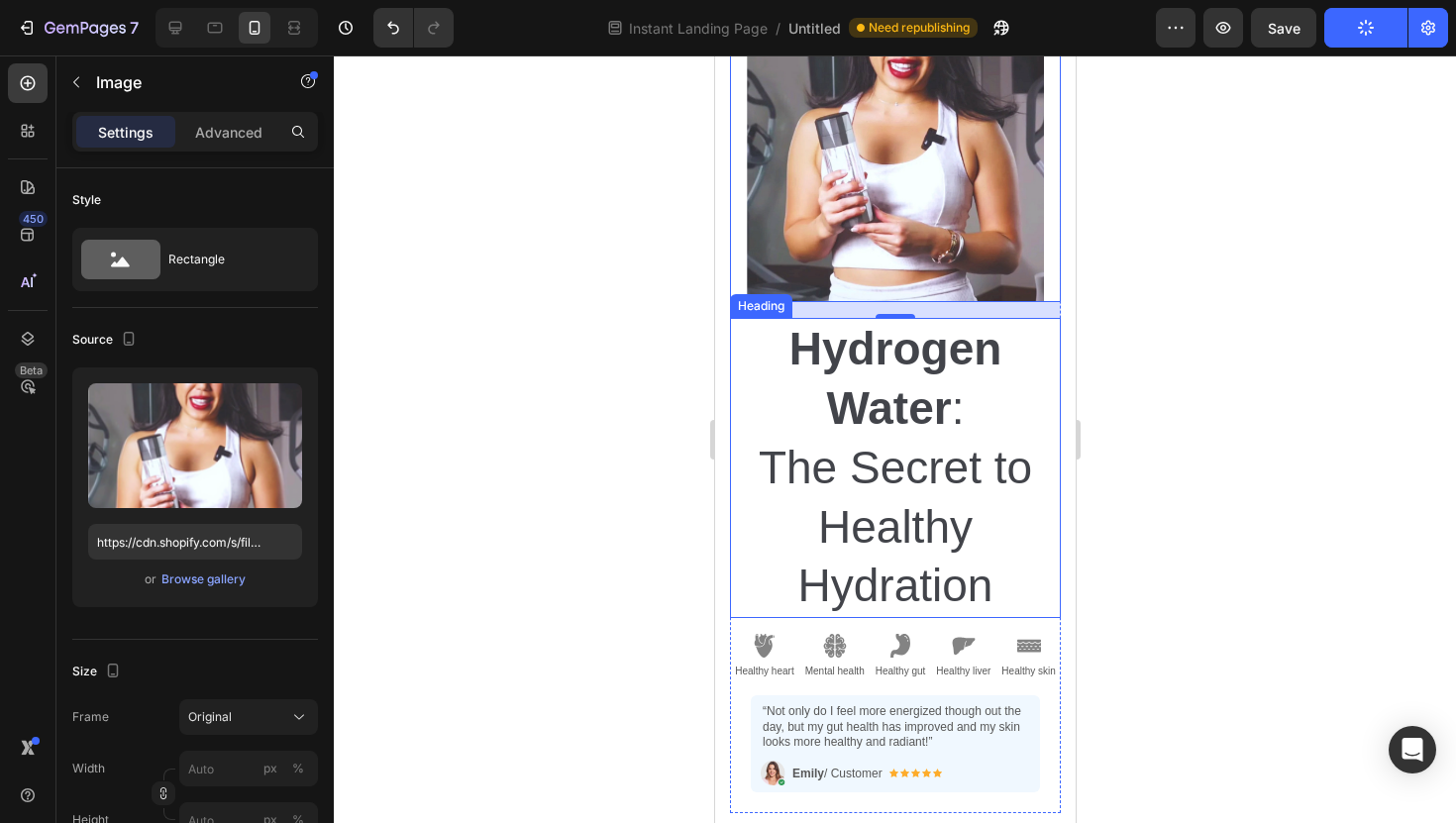 scroll, scrollTop: 205, scrollLeft: 0, axis: vertical 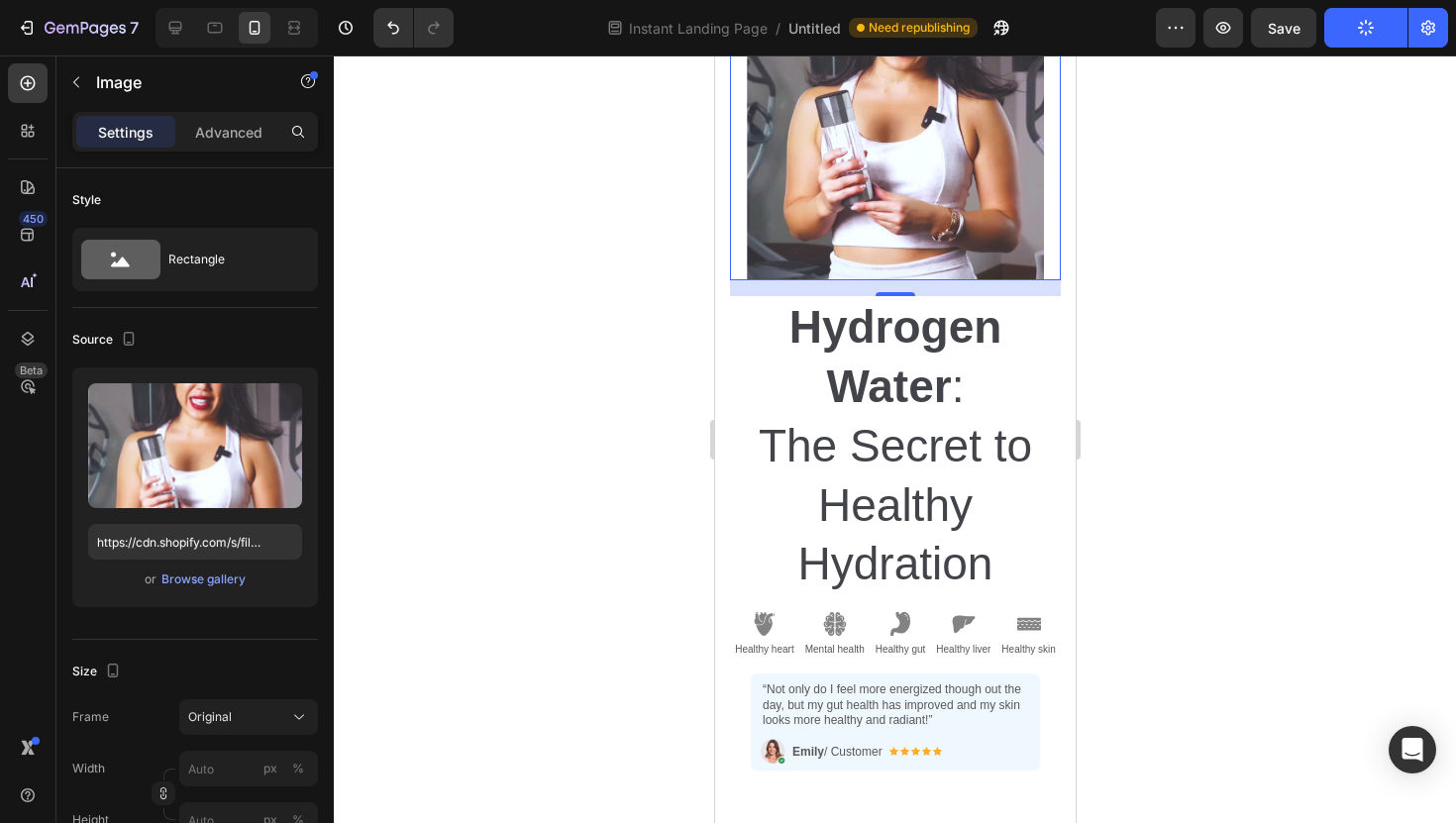 click 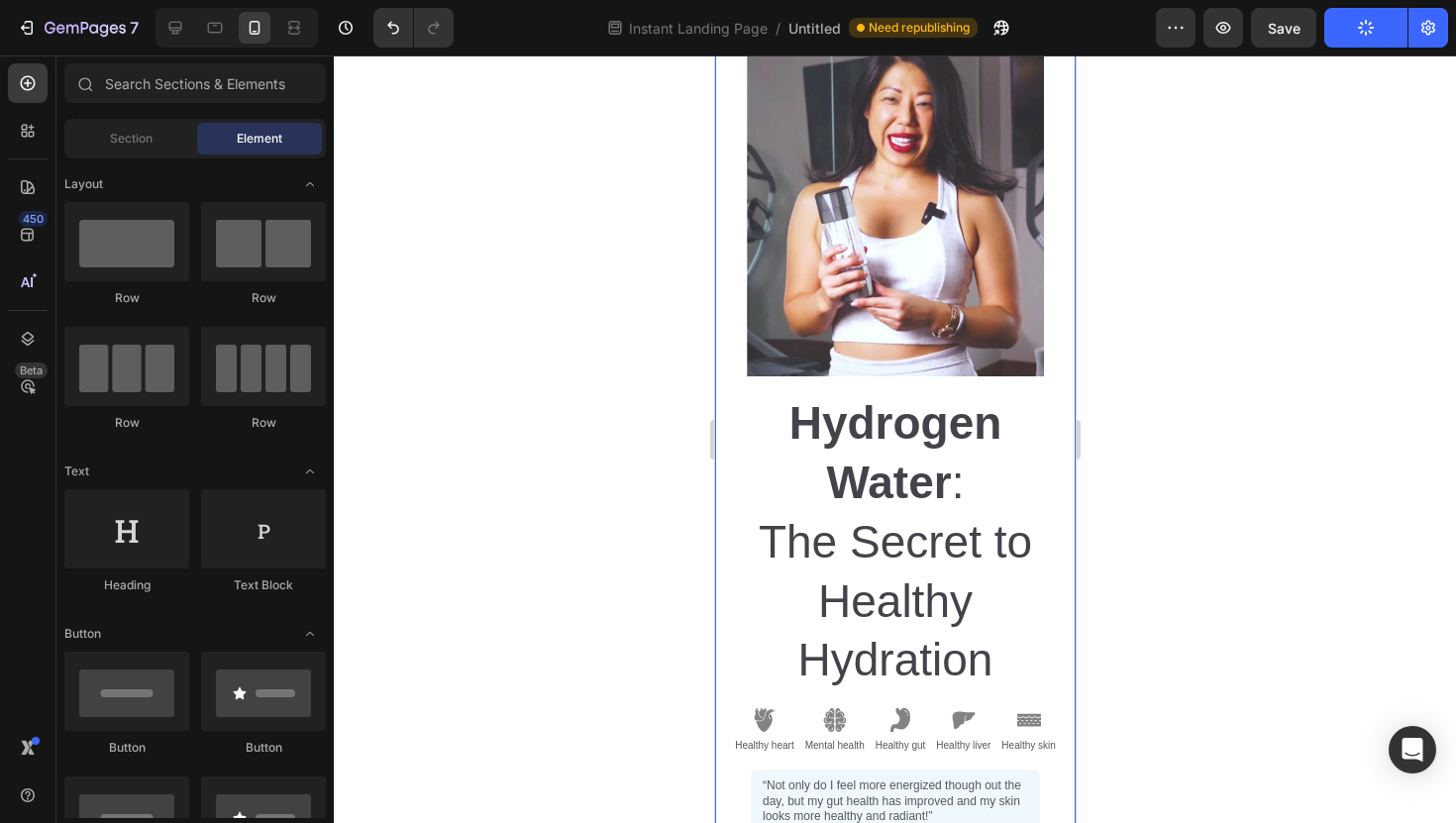 scroll, scrollTop: 0, scrollLeft: 0, axis: both 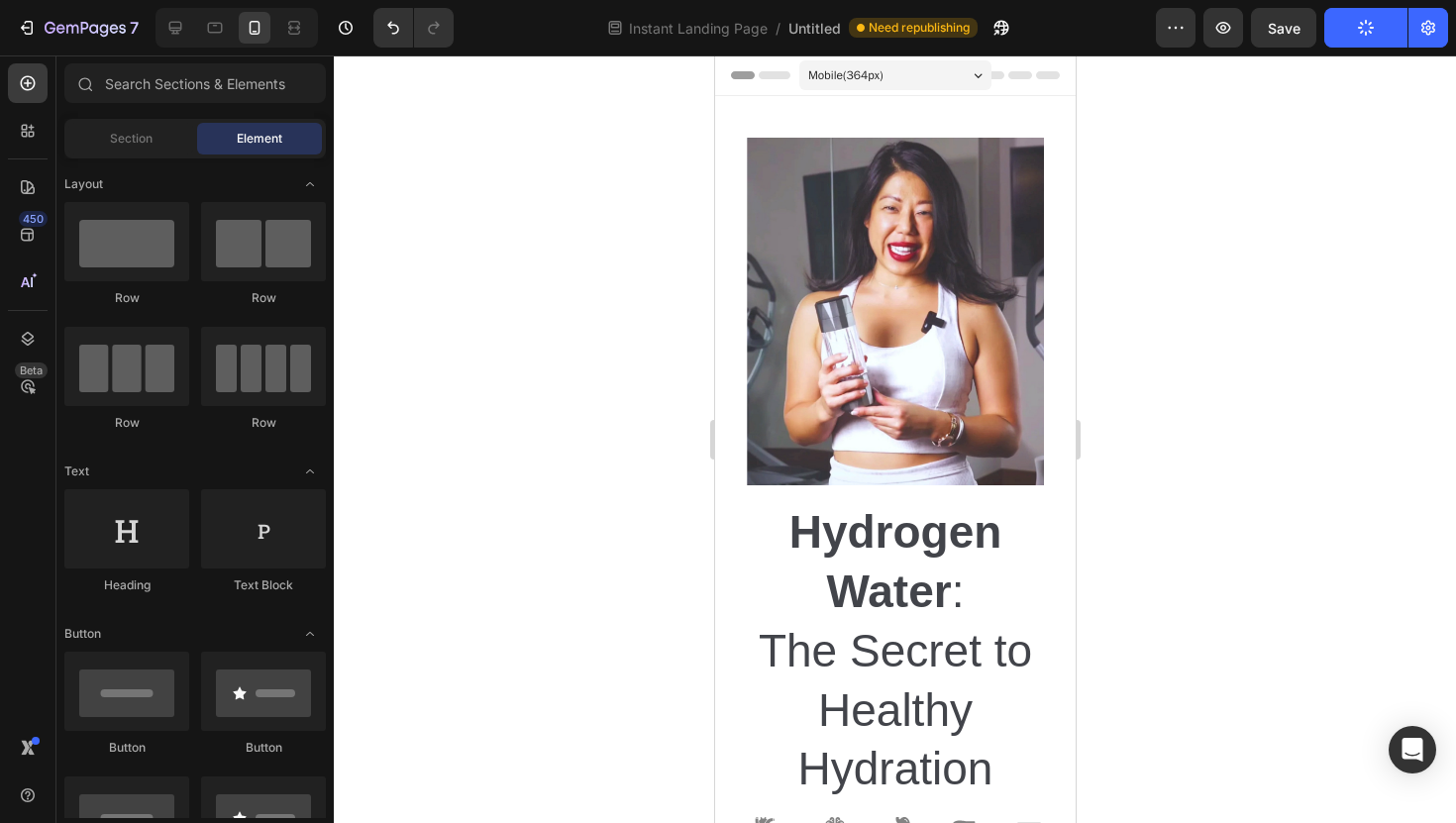 click on "Mobile  ( 364 px)" at bounding box center [894, 75] 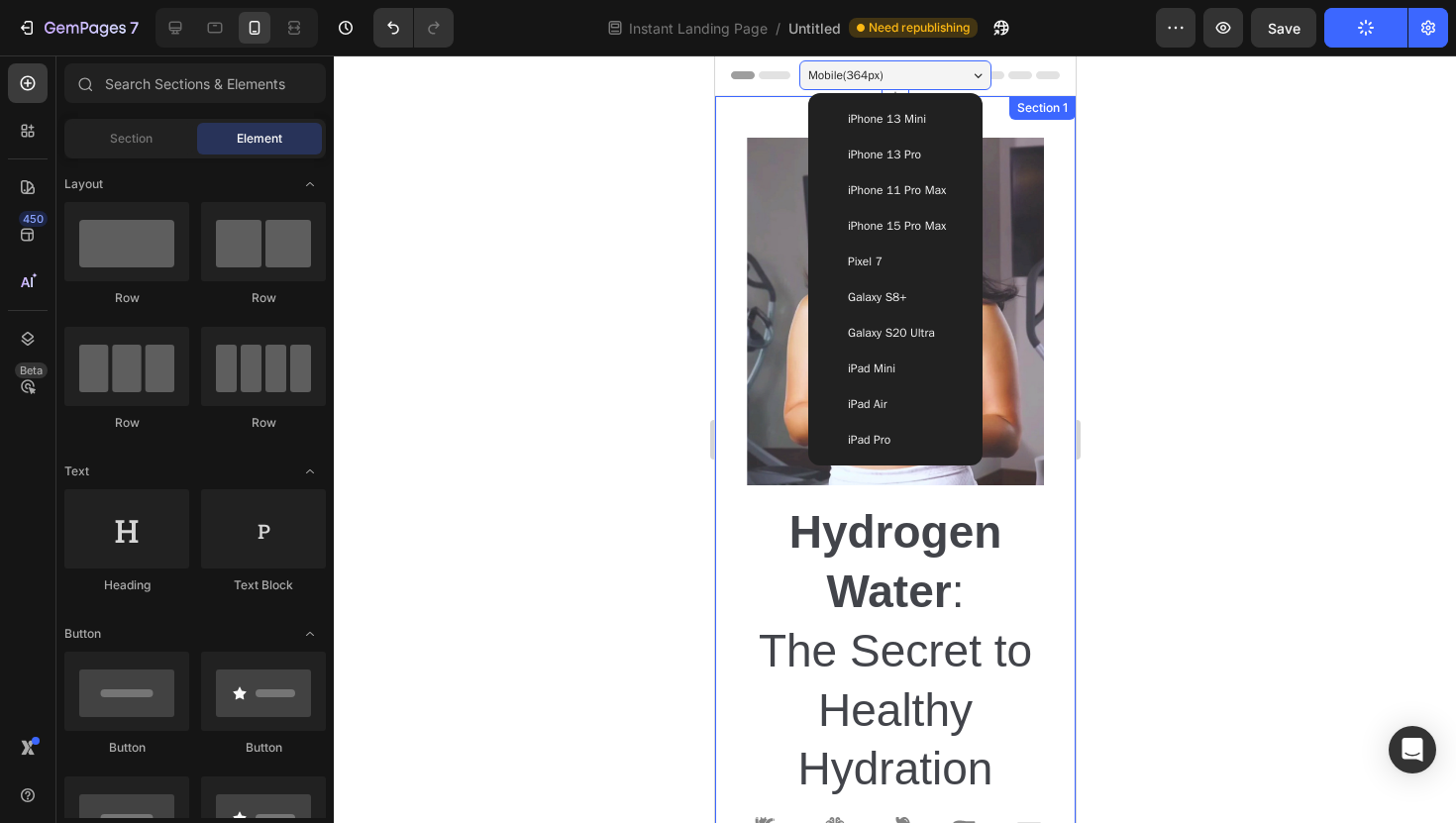 click 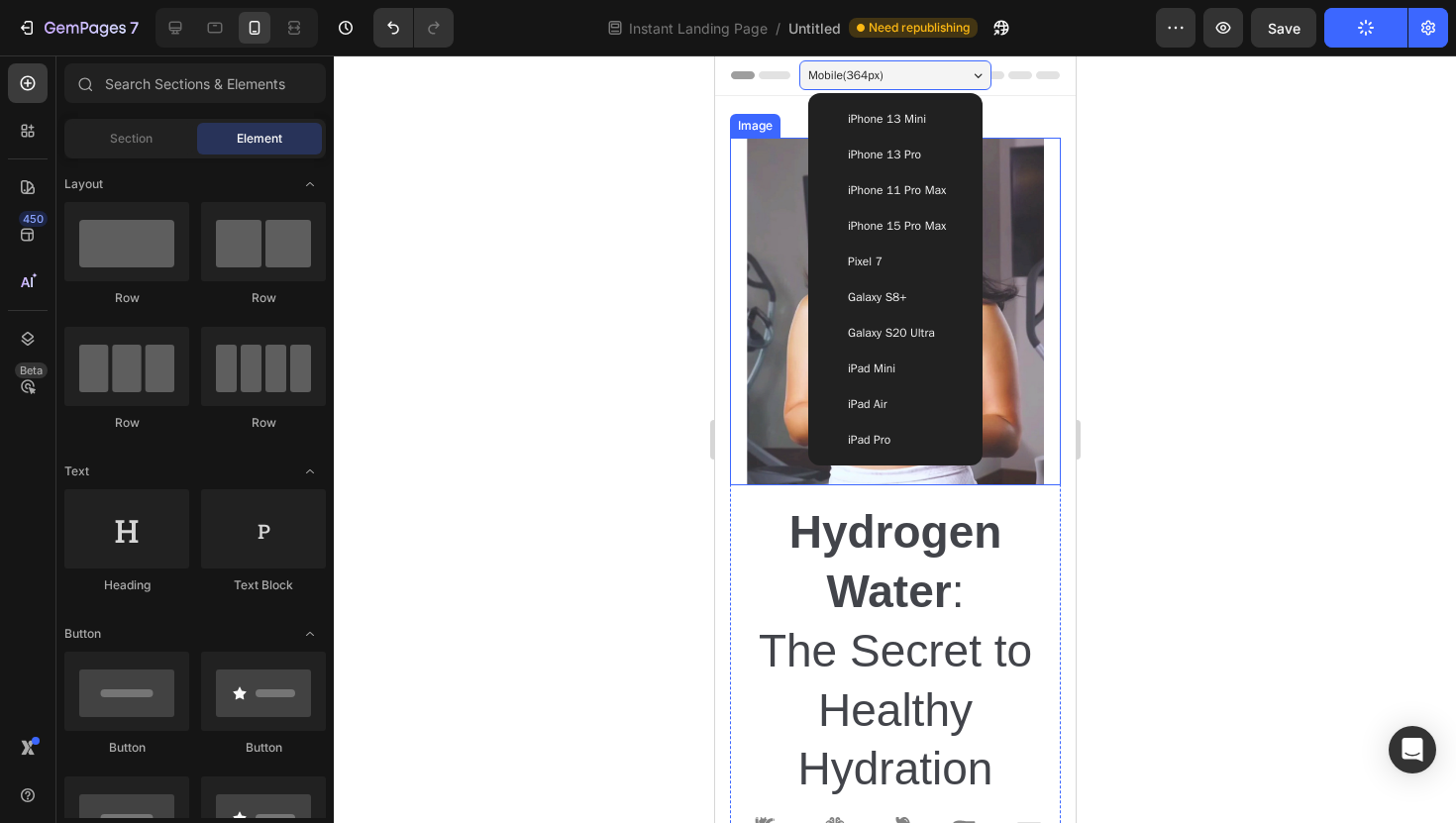 click 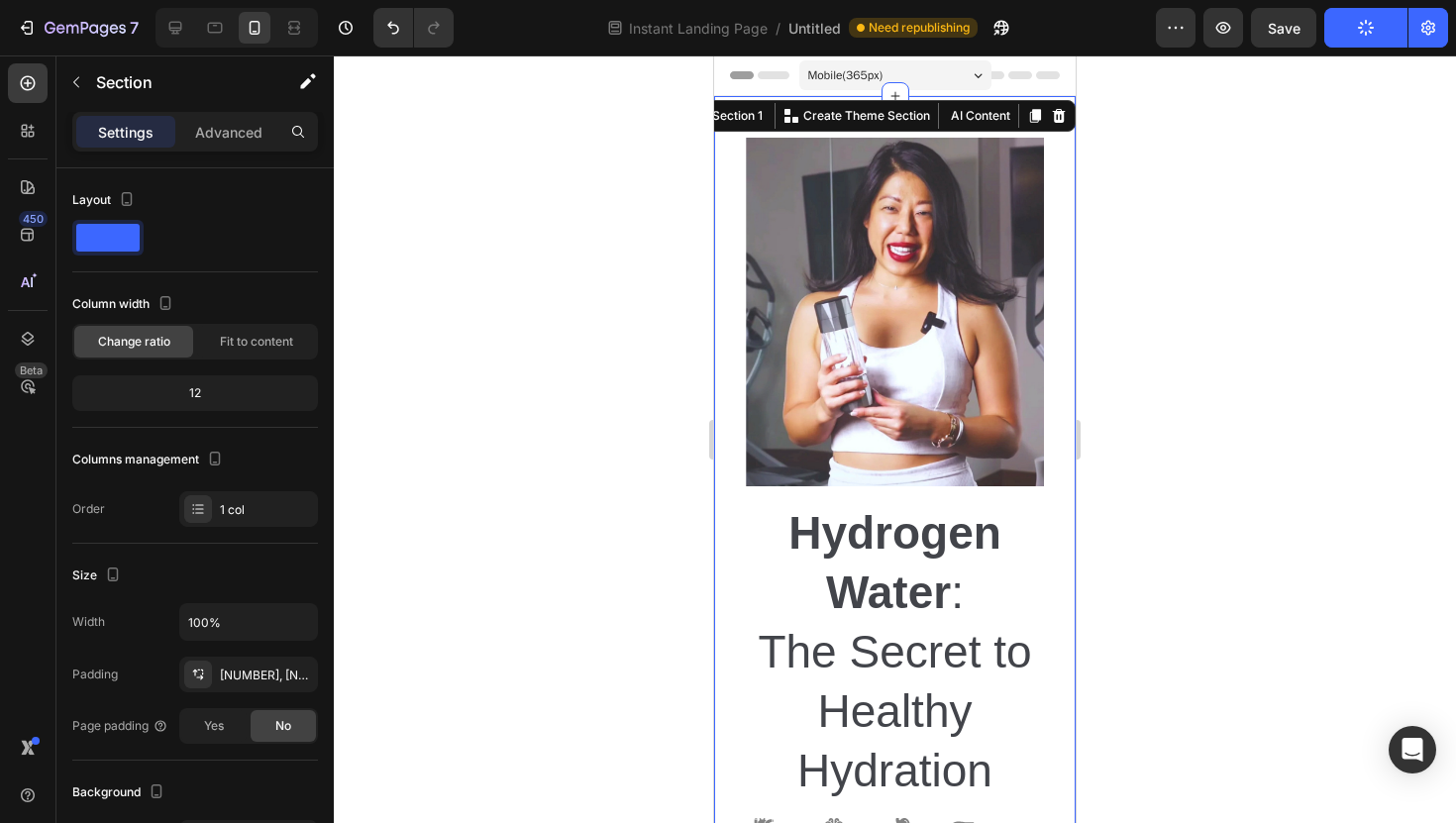 click on "[FIRST] / Customer" at bounding box center [894, 554] 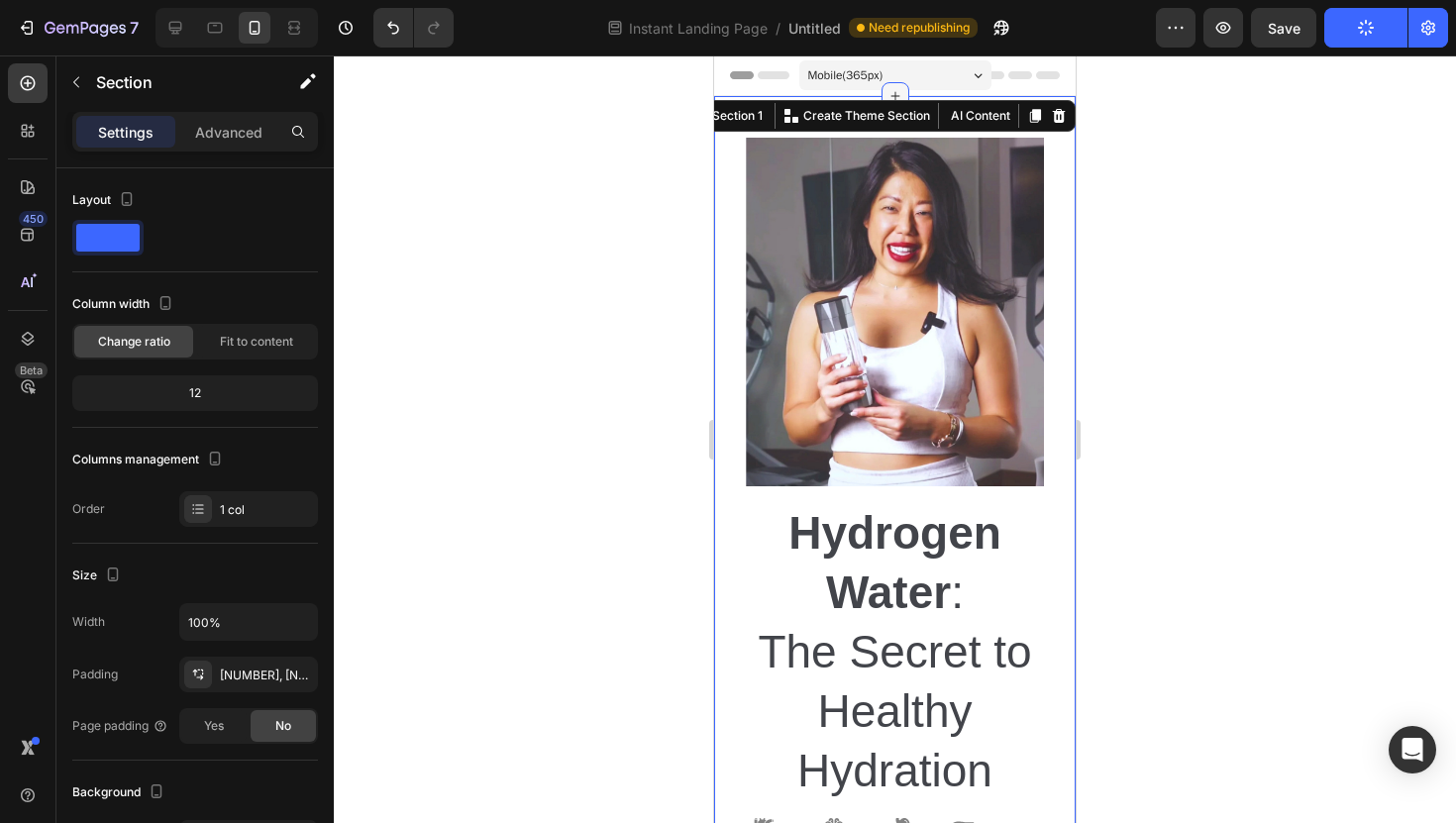 click 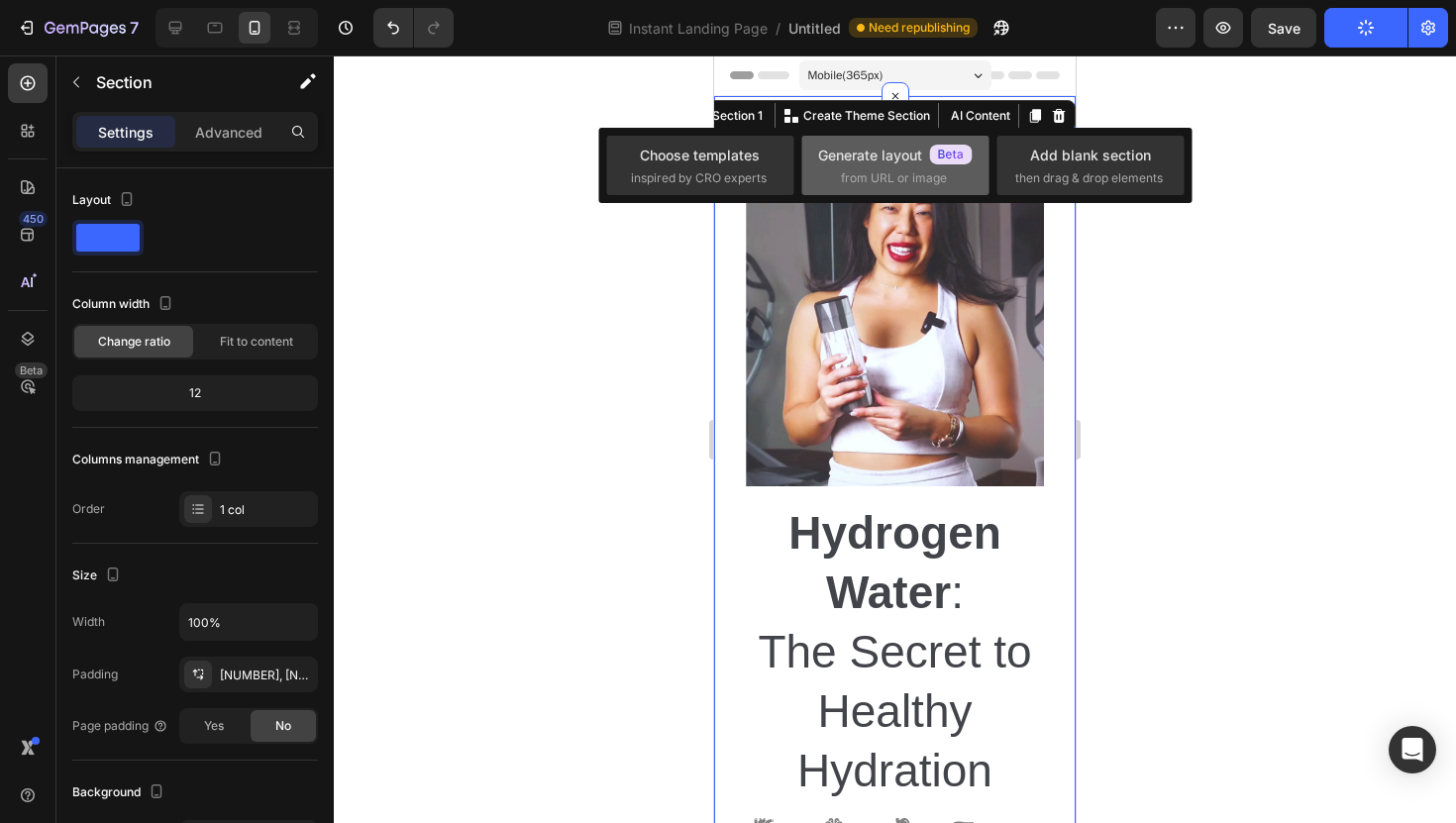 click on "from URL or image" at bounding box center [893, 178] 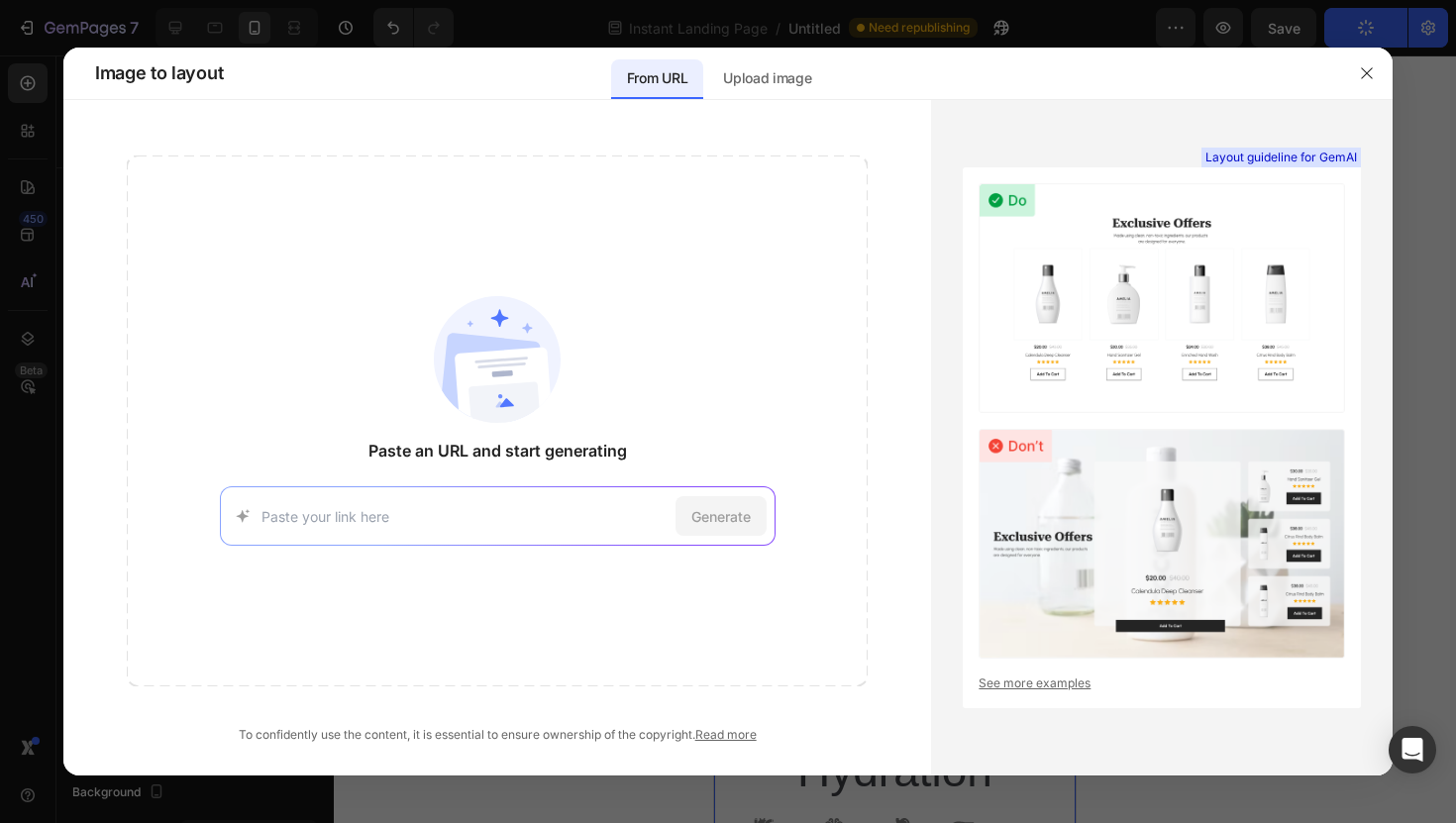 click on "From URL" at bounding box center (657, 79) 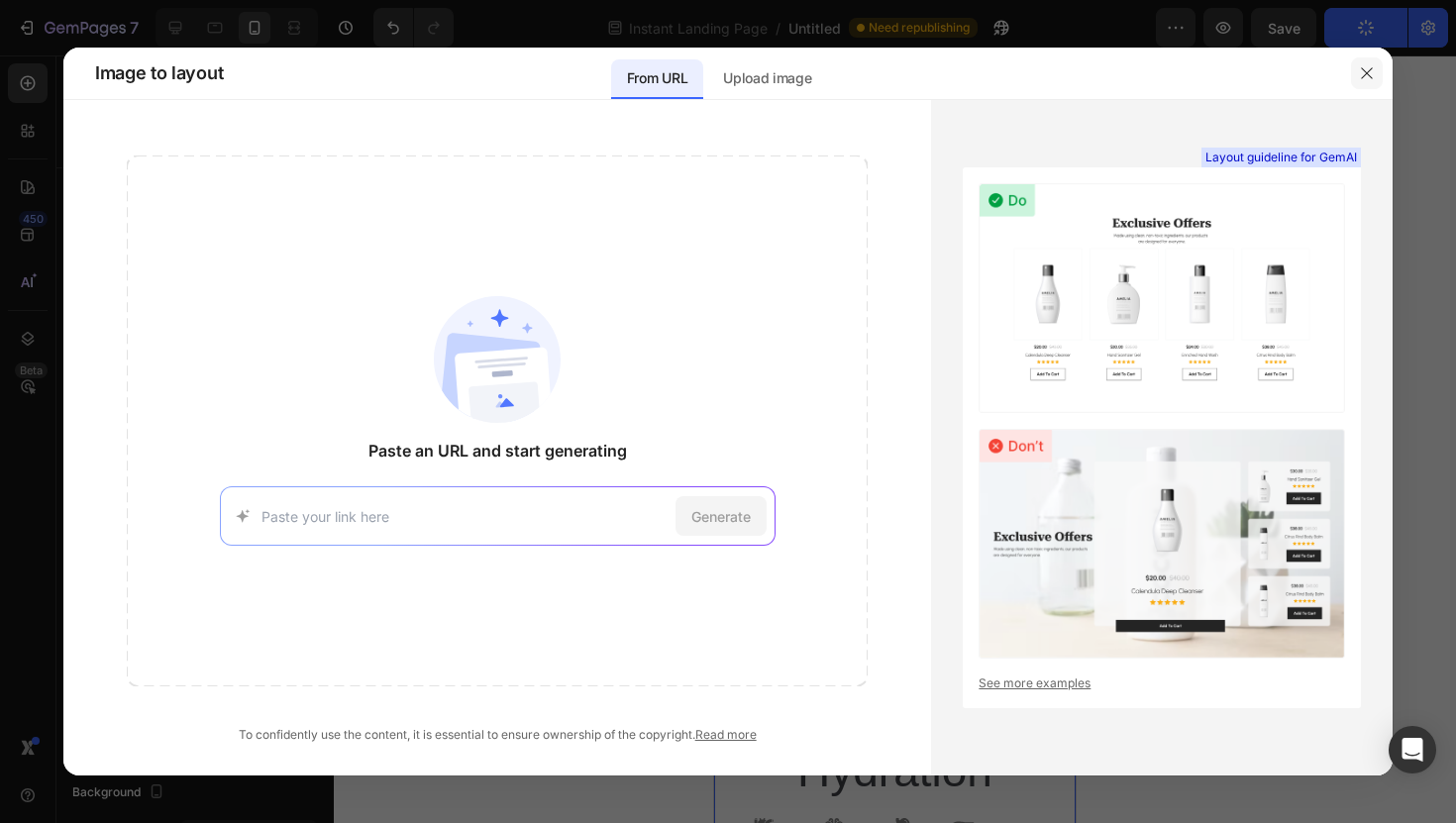 click 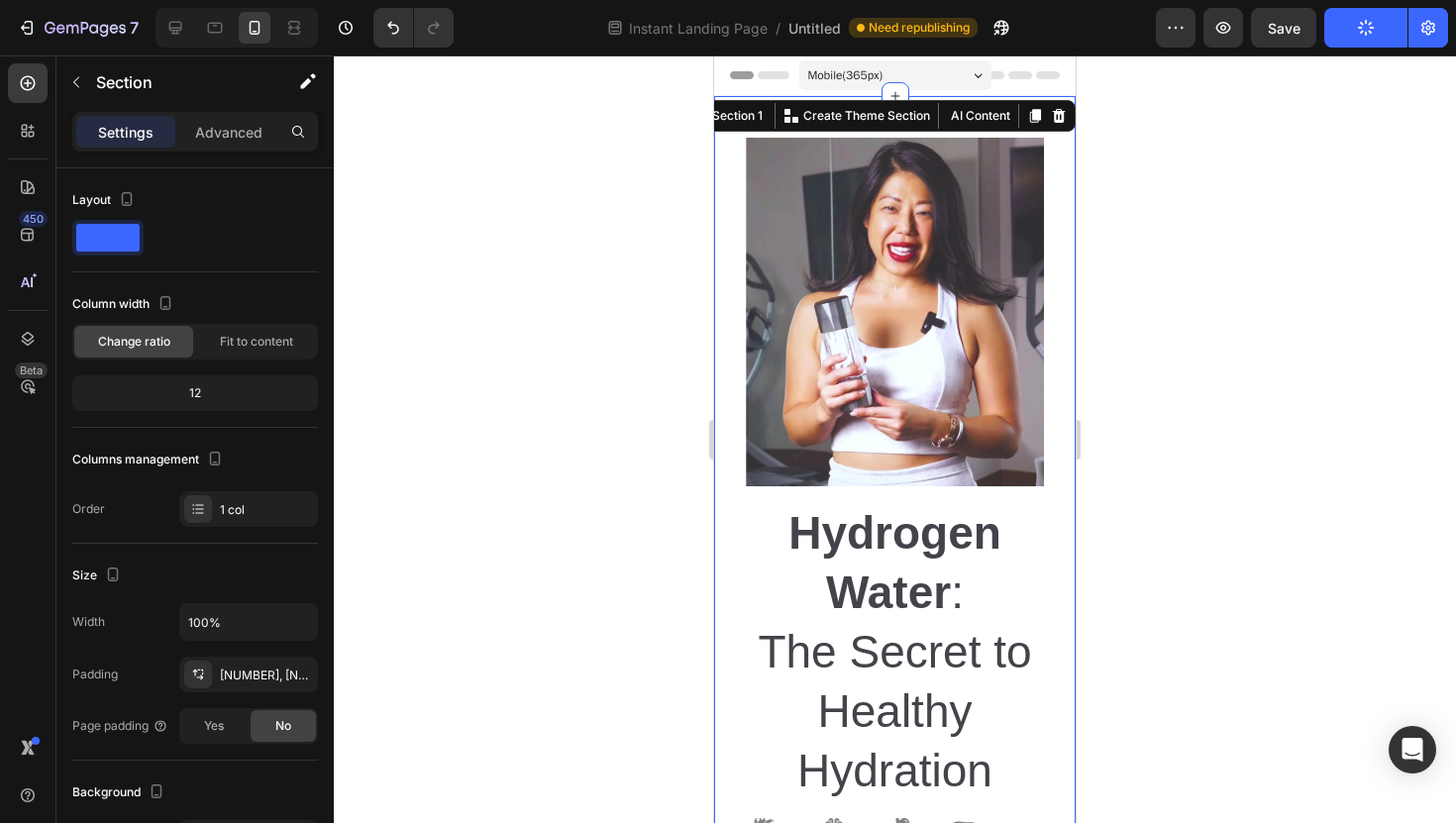 click 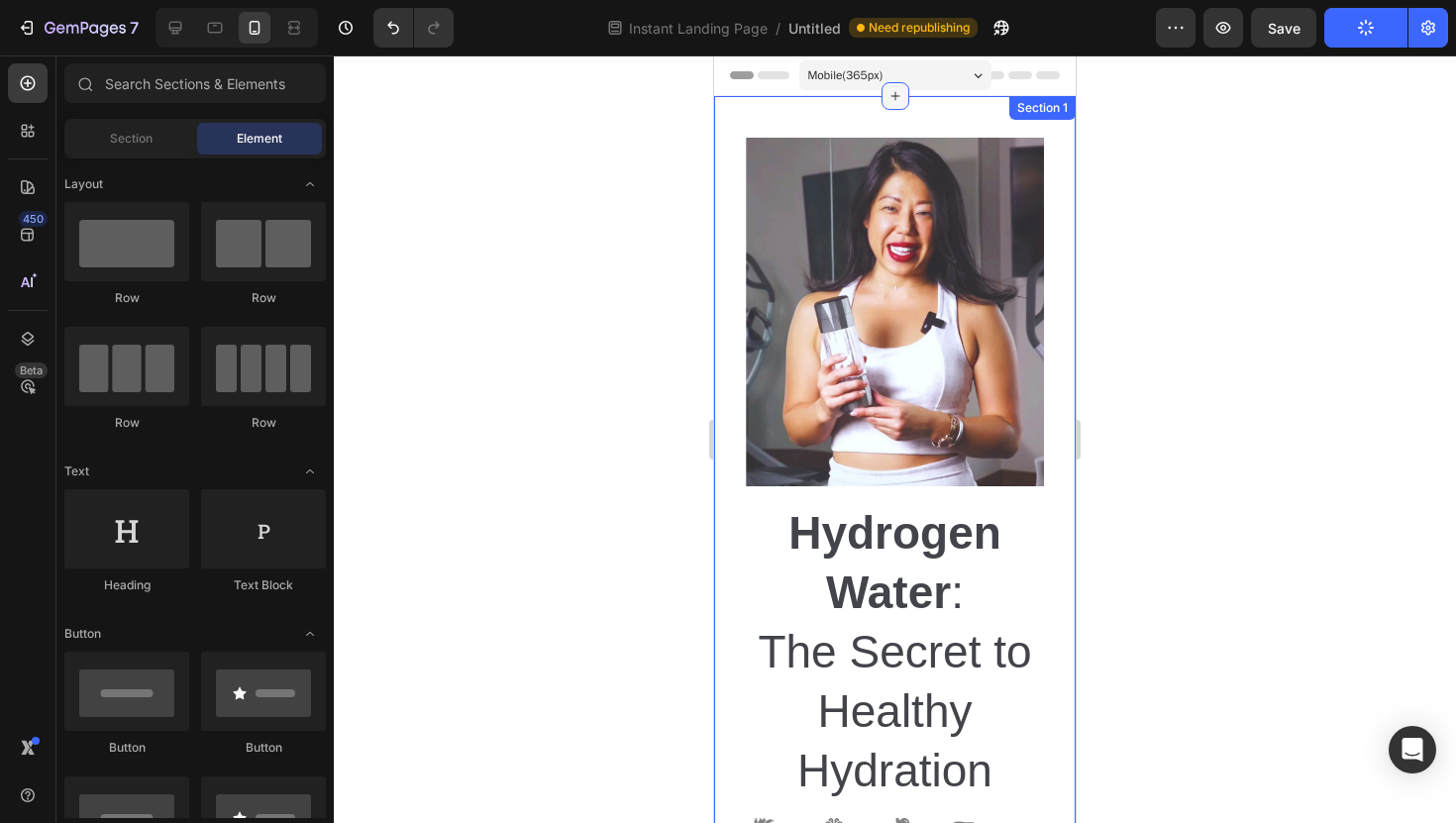 click 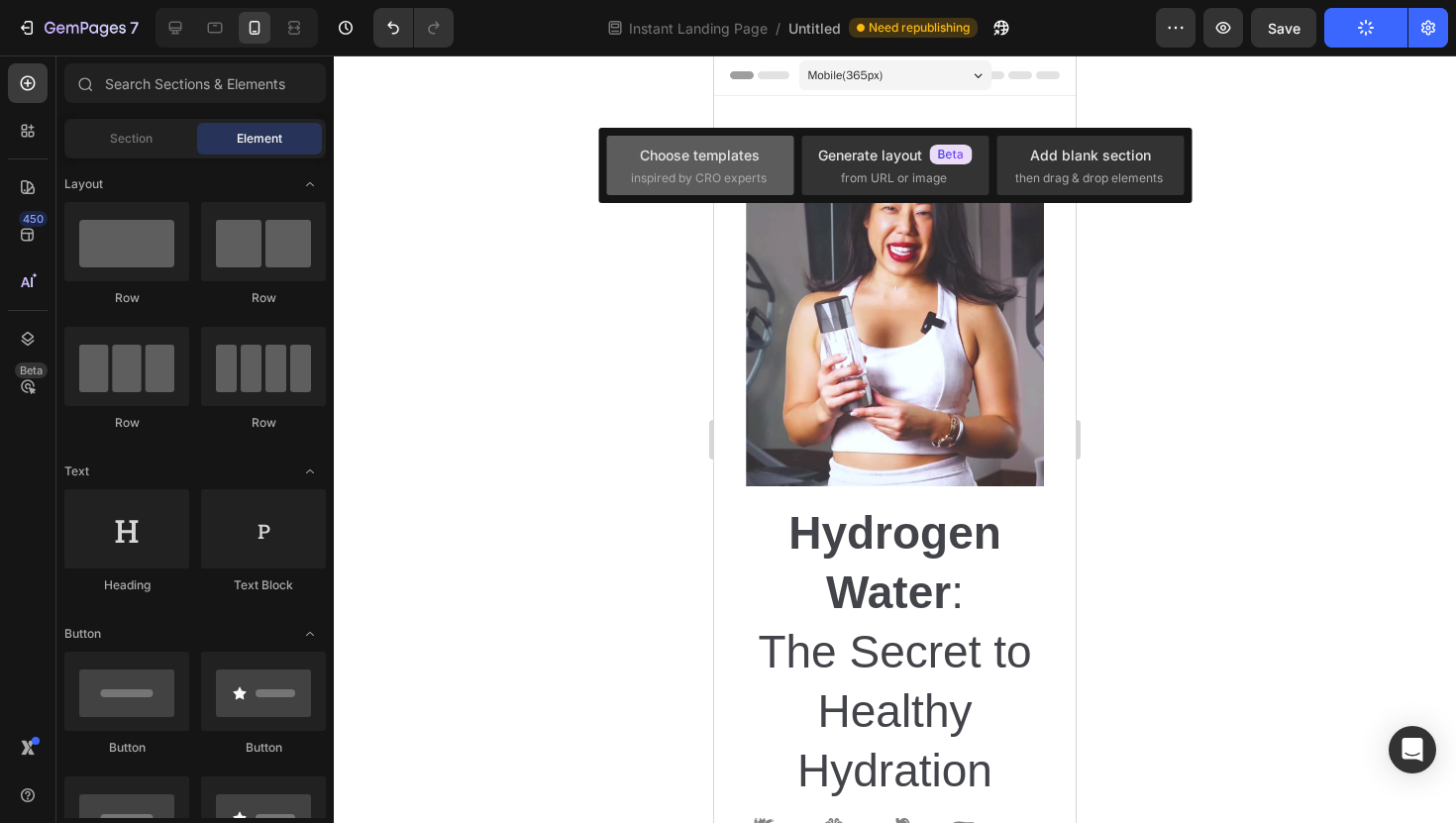 click on "inspired by CRO experts" at bounding box center [698, 178] 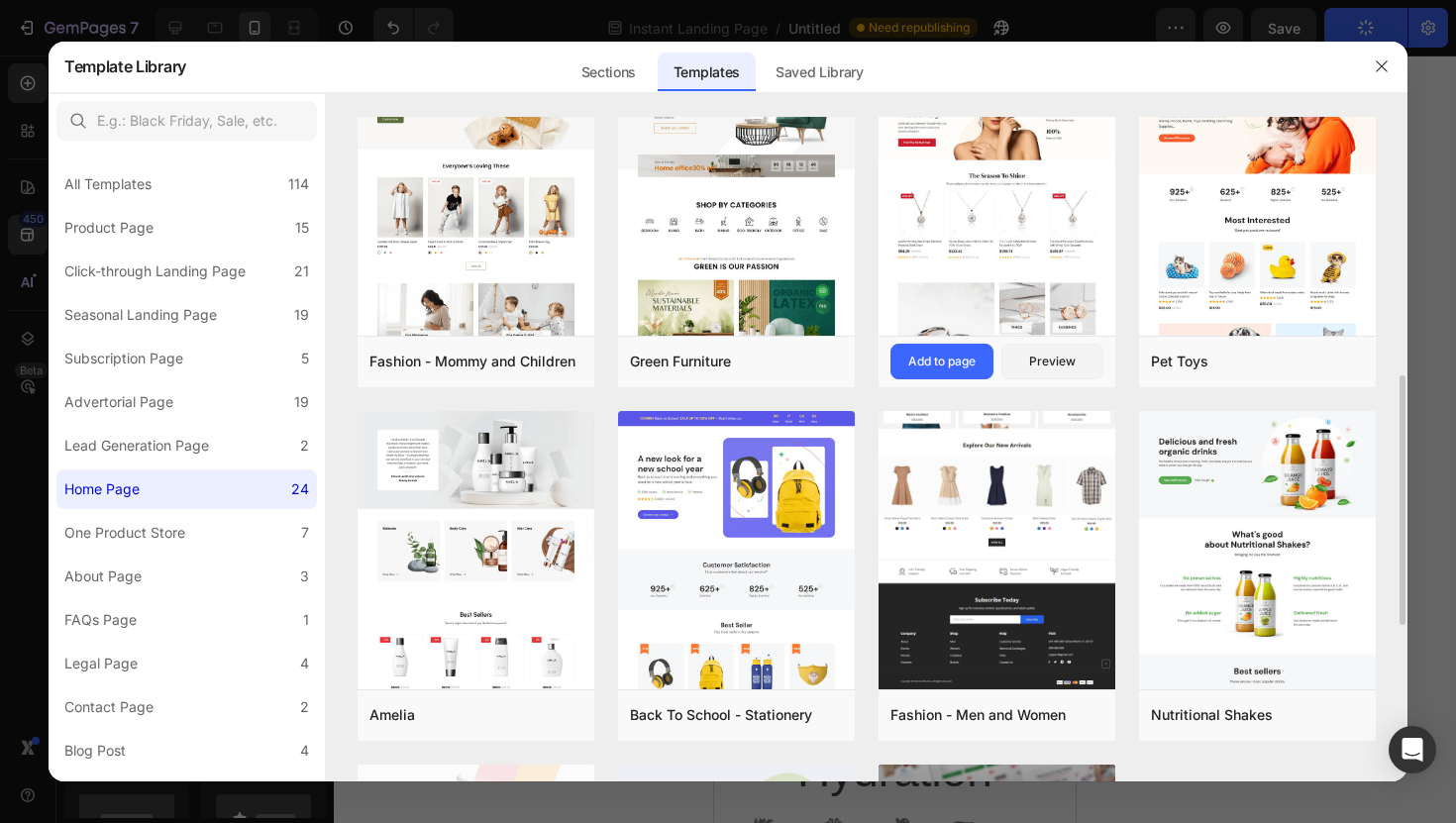 scroll, scrollTop: 879, scrollLeft: 0, axis: vertical 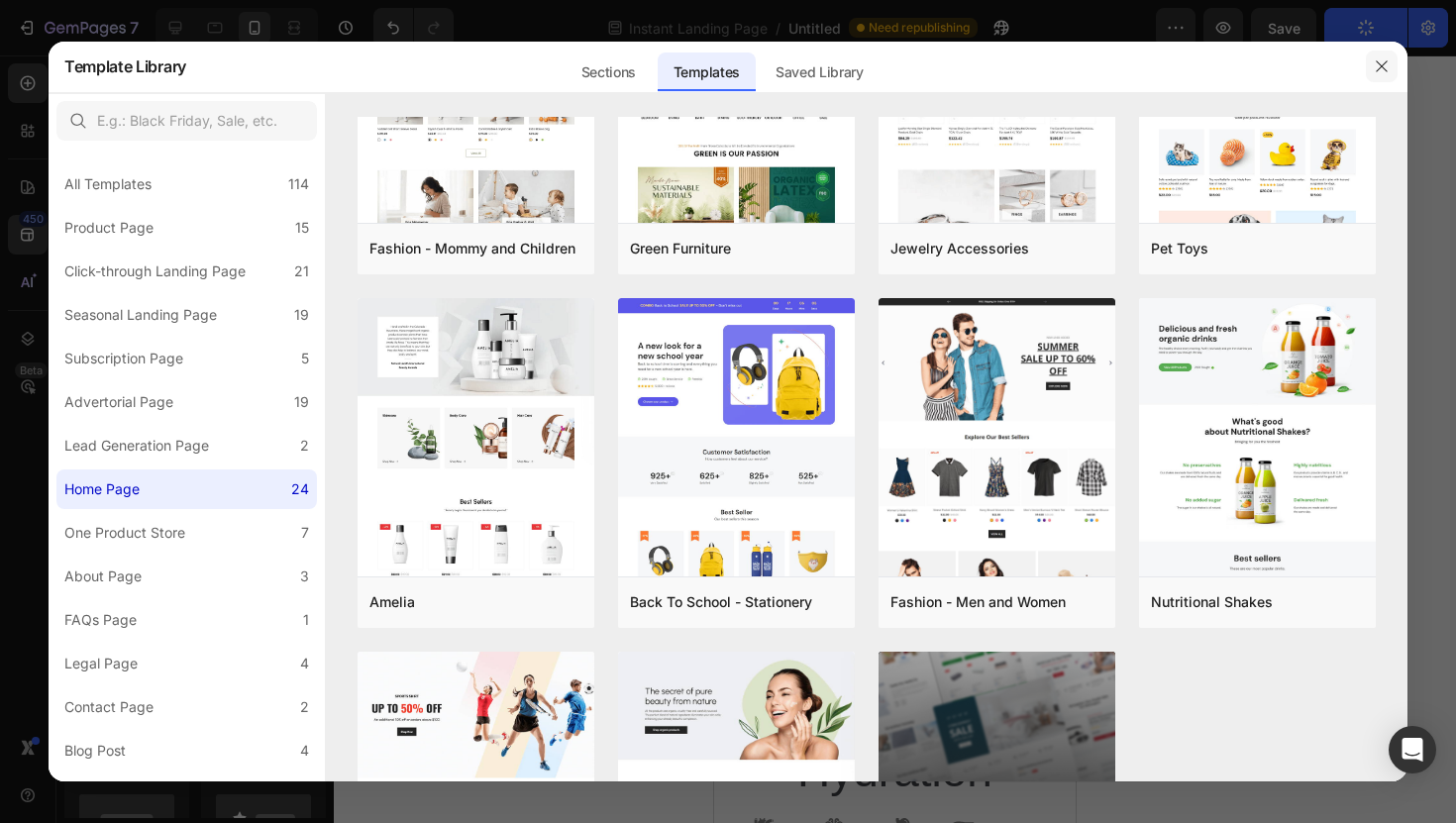 click 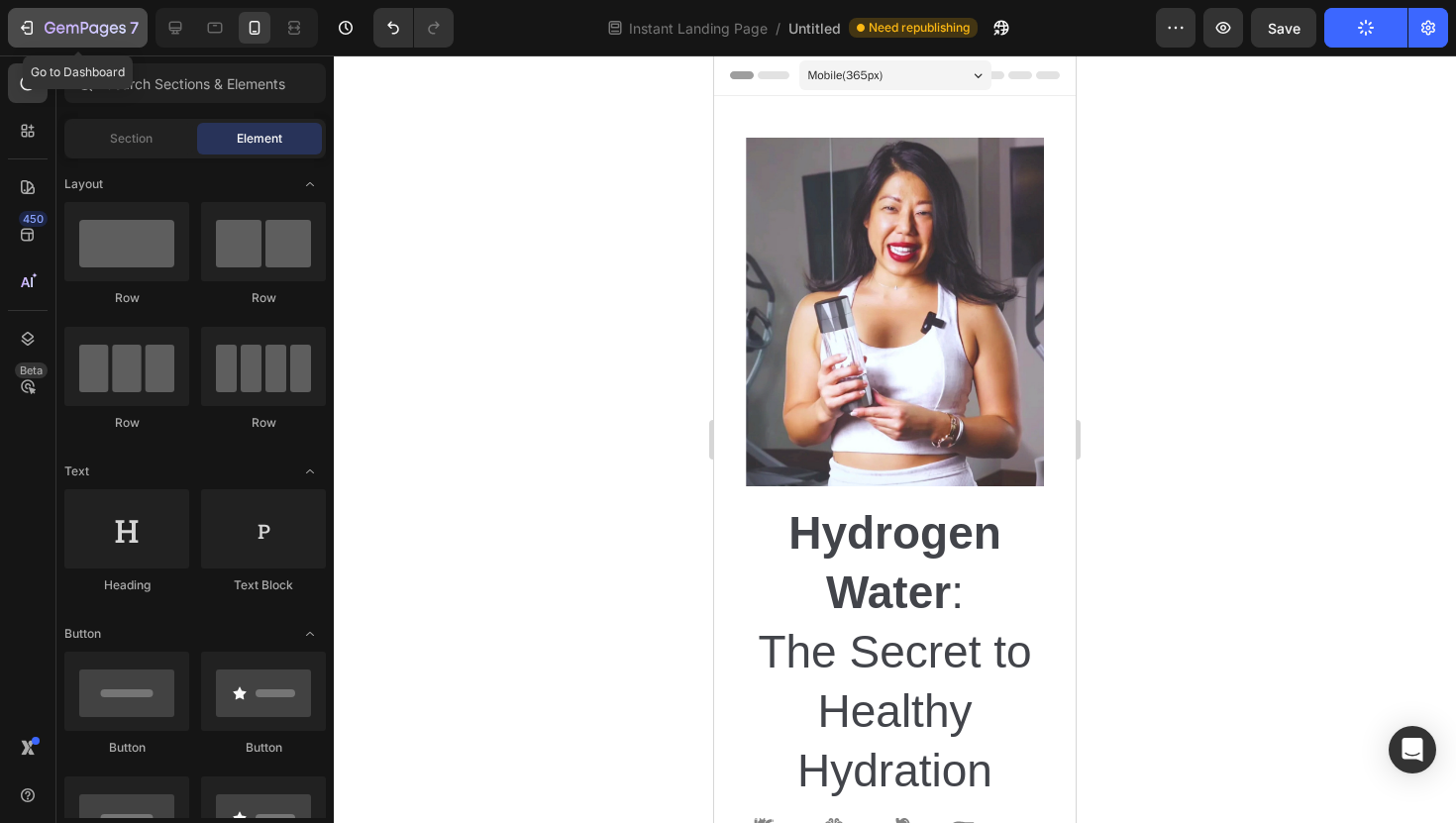 click 